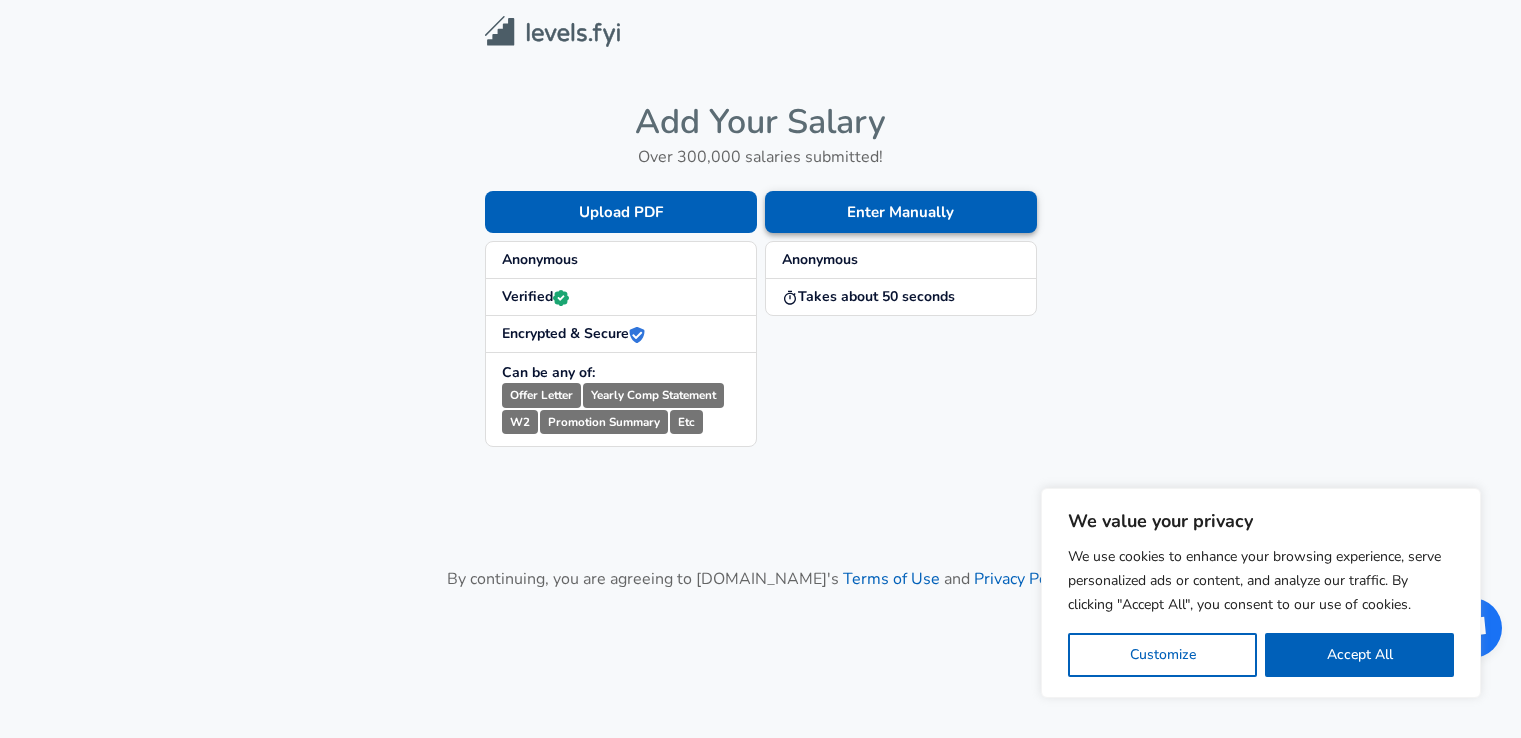 scroll, scrollTop: 0, scrollLeft: 0, axis: both 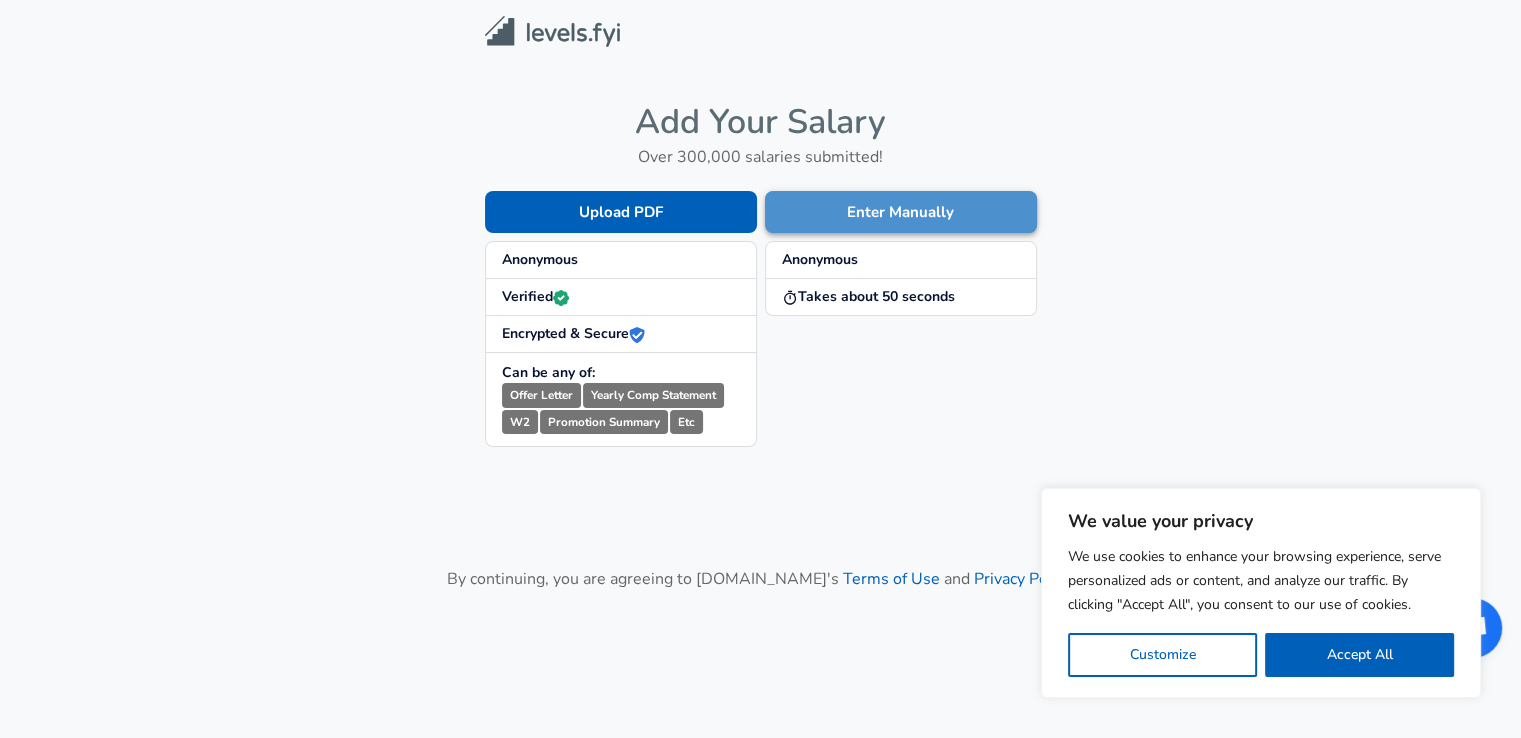 click on "Enter Manually" at bounding box center (901, 212) 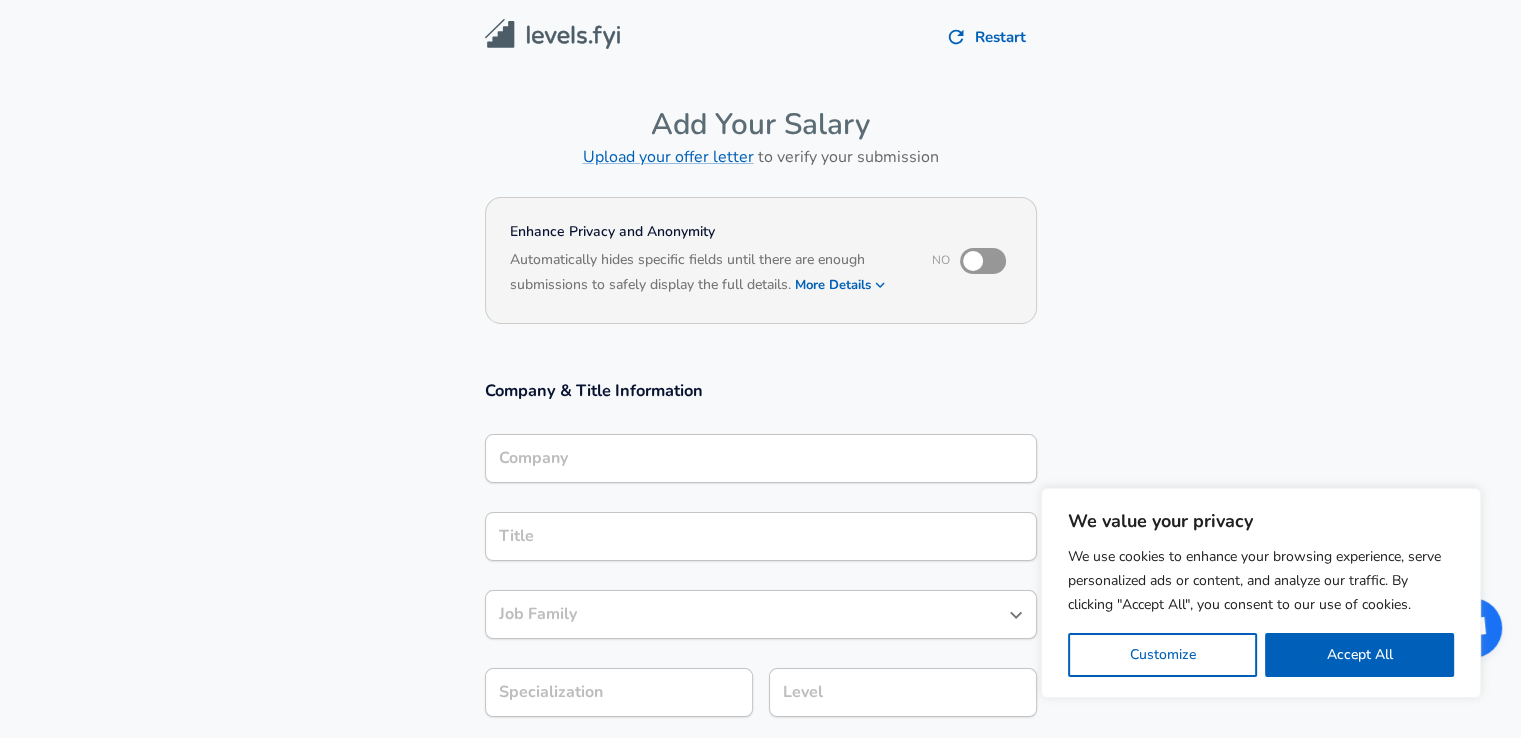 click on "We value your privacy We use cookies to enhance your browsing experience, serve personalized ads or content, and analyze our traffic. By clicking "Accept All", you consent to our use of cookies. Customize    Accept All" at bounding box center (1261, 593) 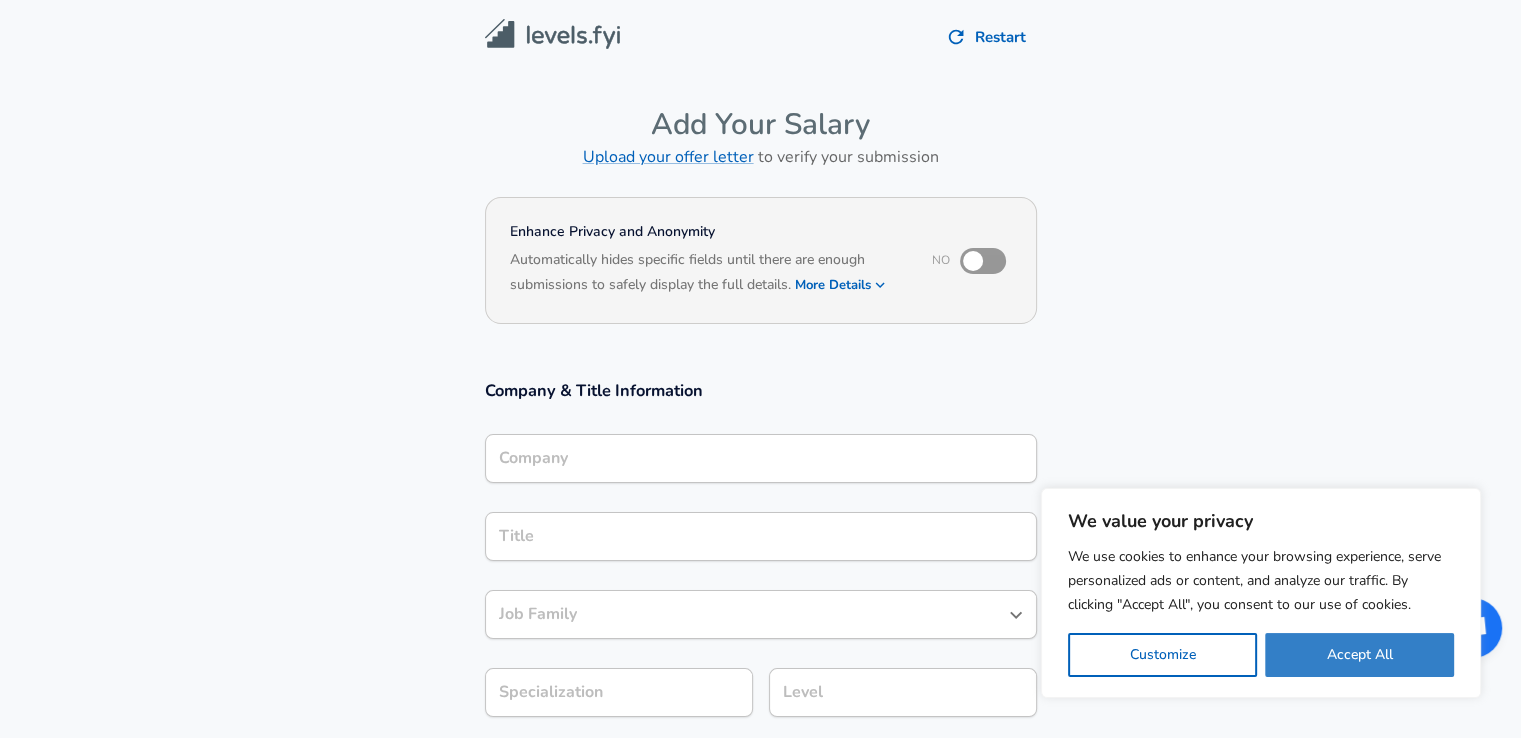 click on "Accept All" at bounding box center (1359, 655) 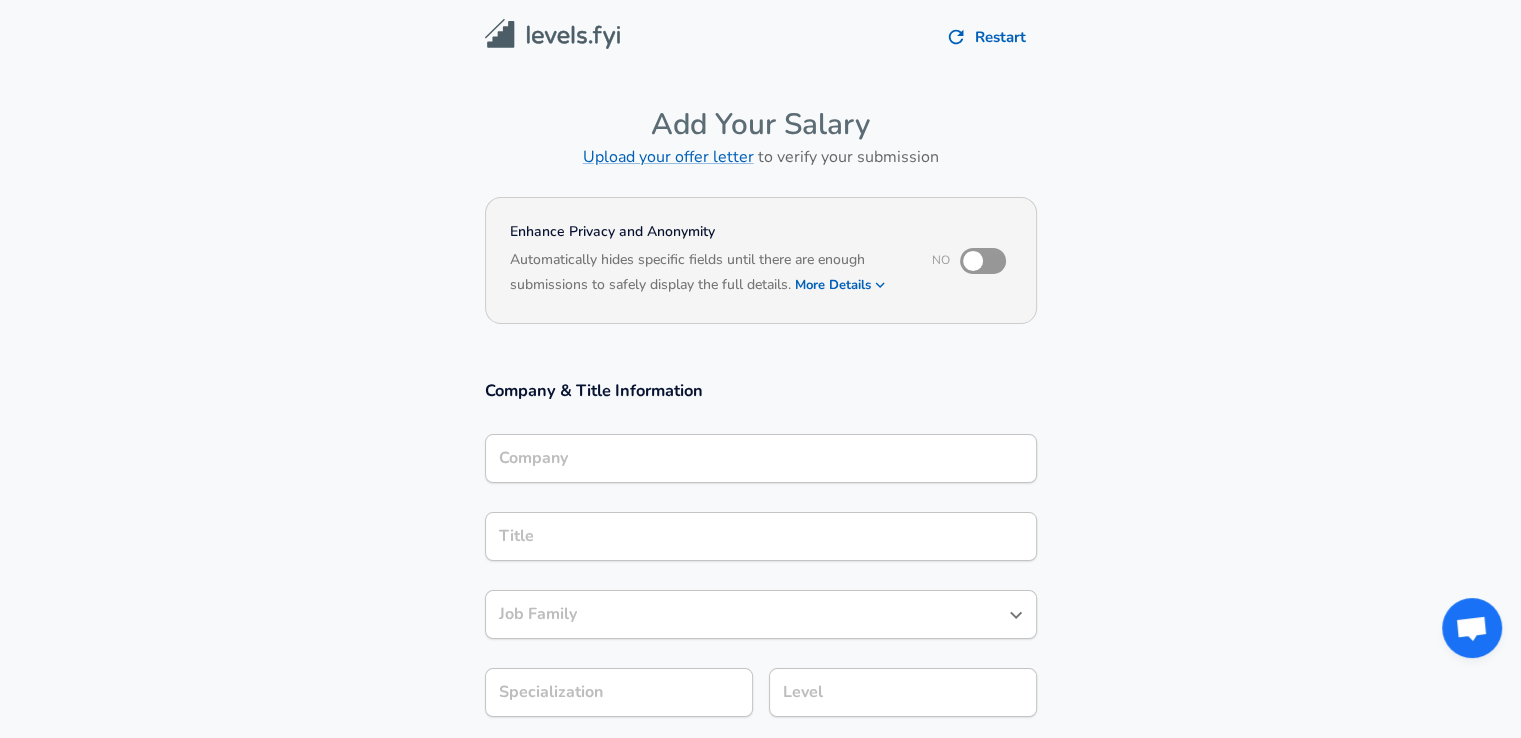 click on "Company" at bounding box center [761, 458] 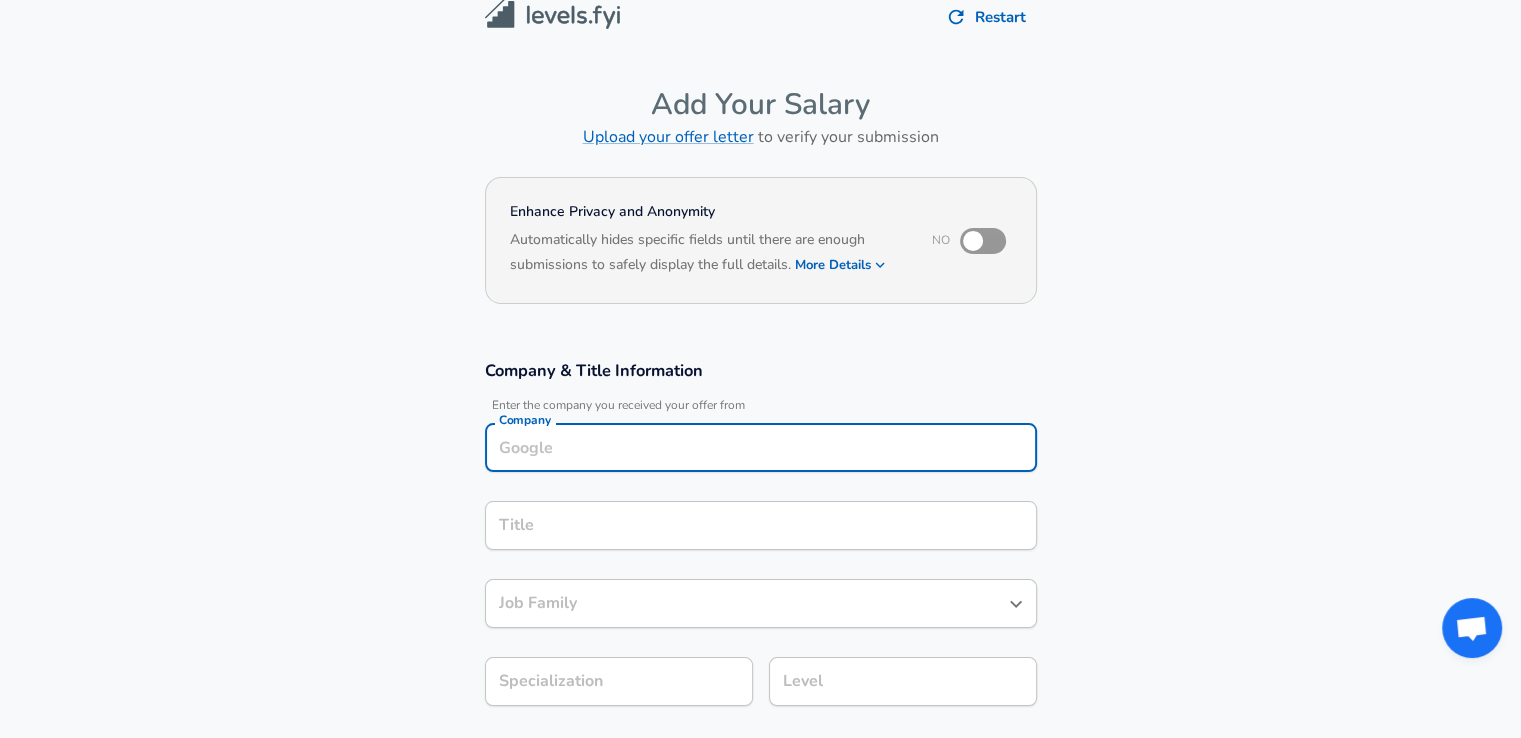 type on "K" 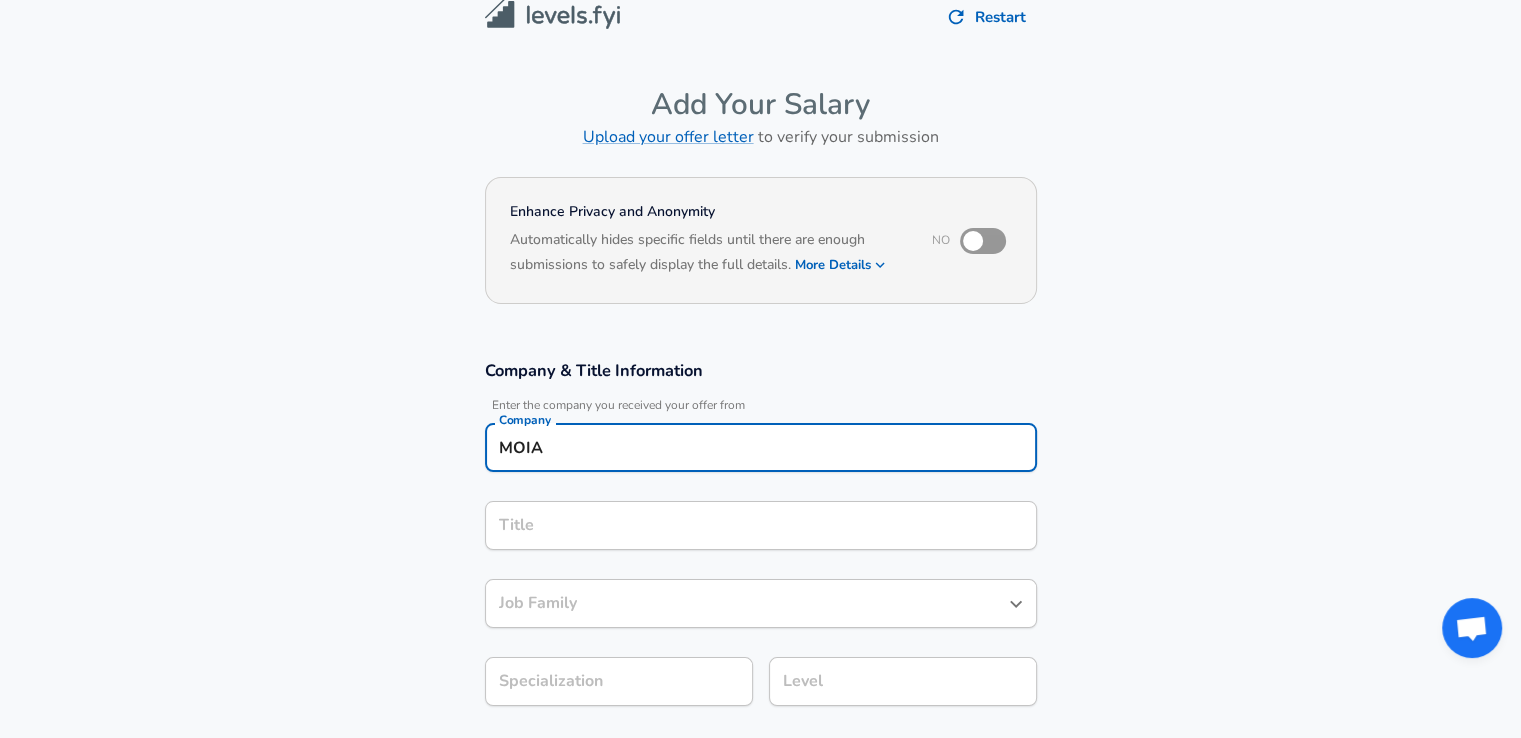 type on "MOIA" 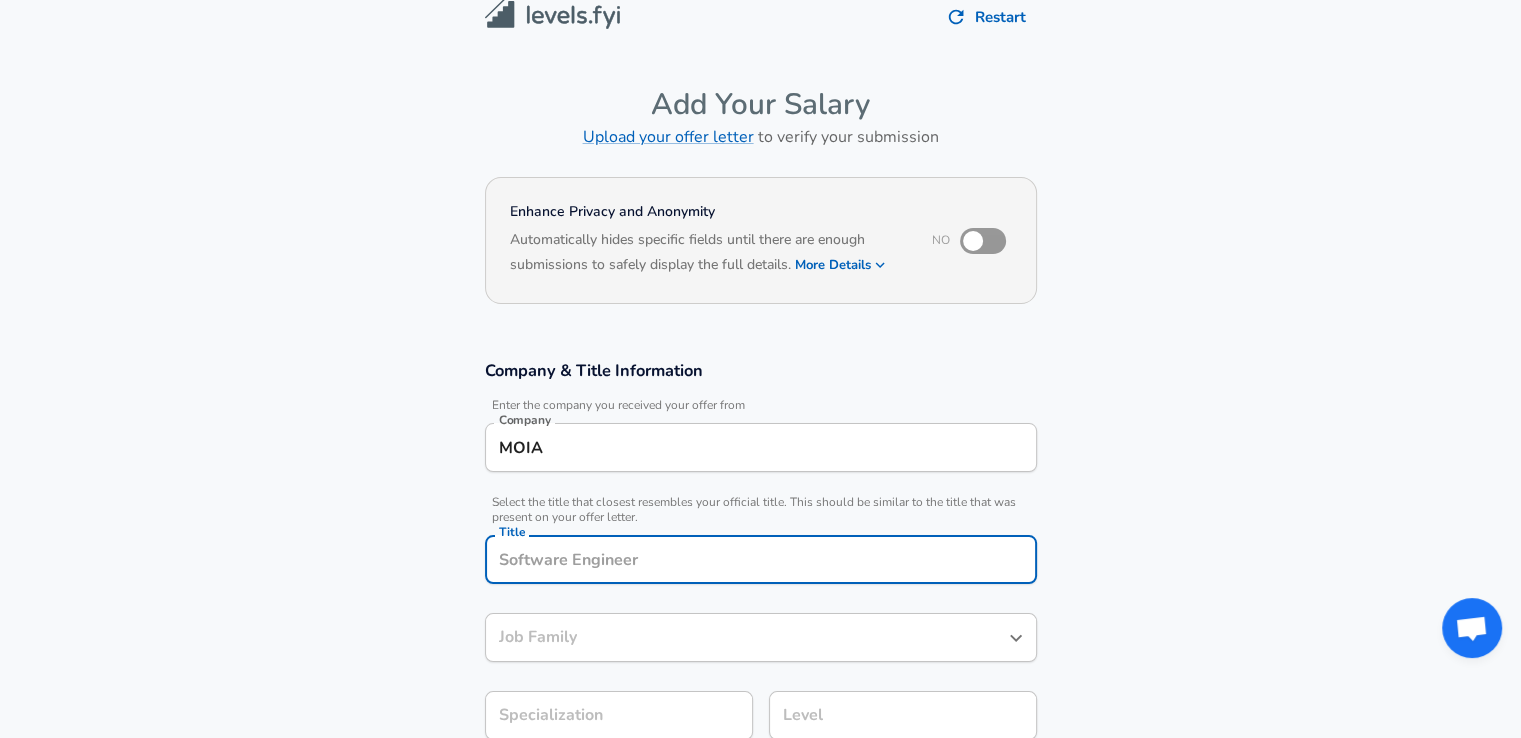 scroll, scrollTop: 60, scrollLeft: 0, axis: vertical 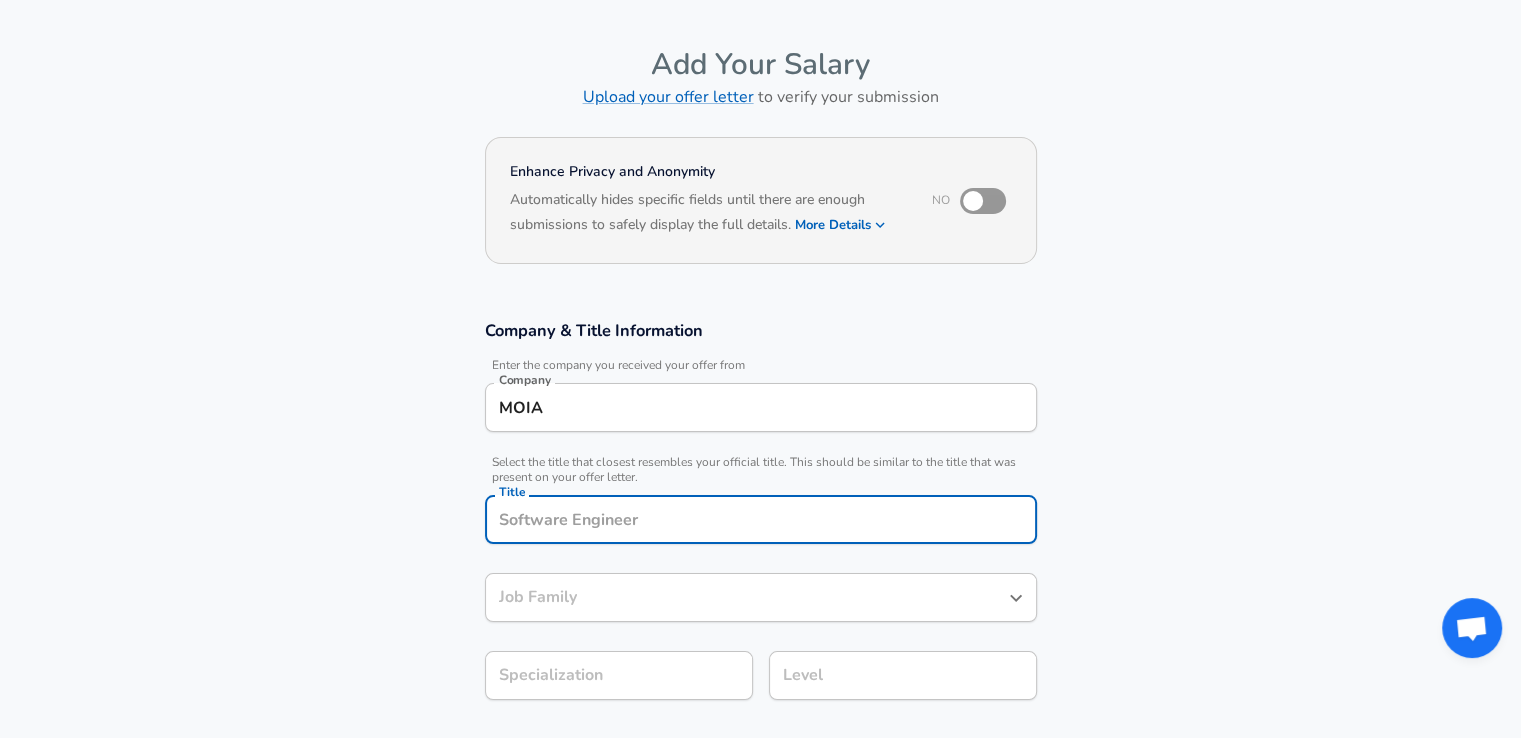 type on "g" 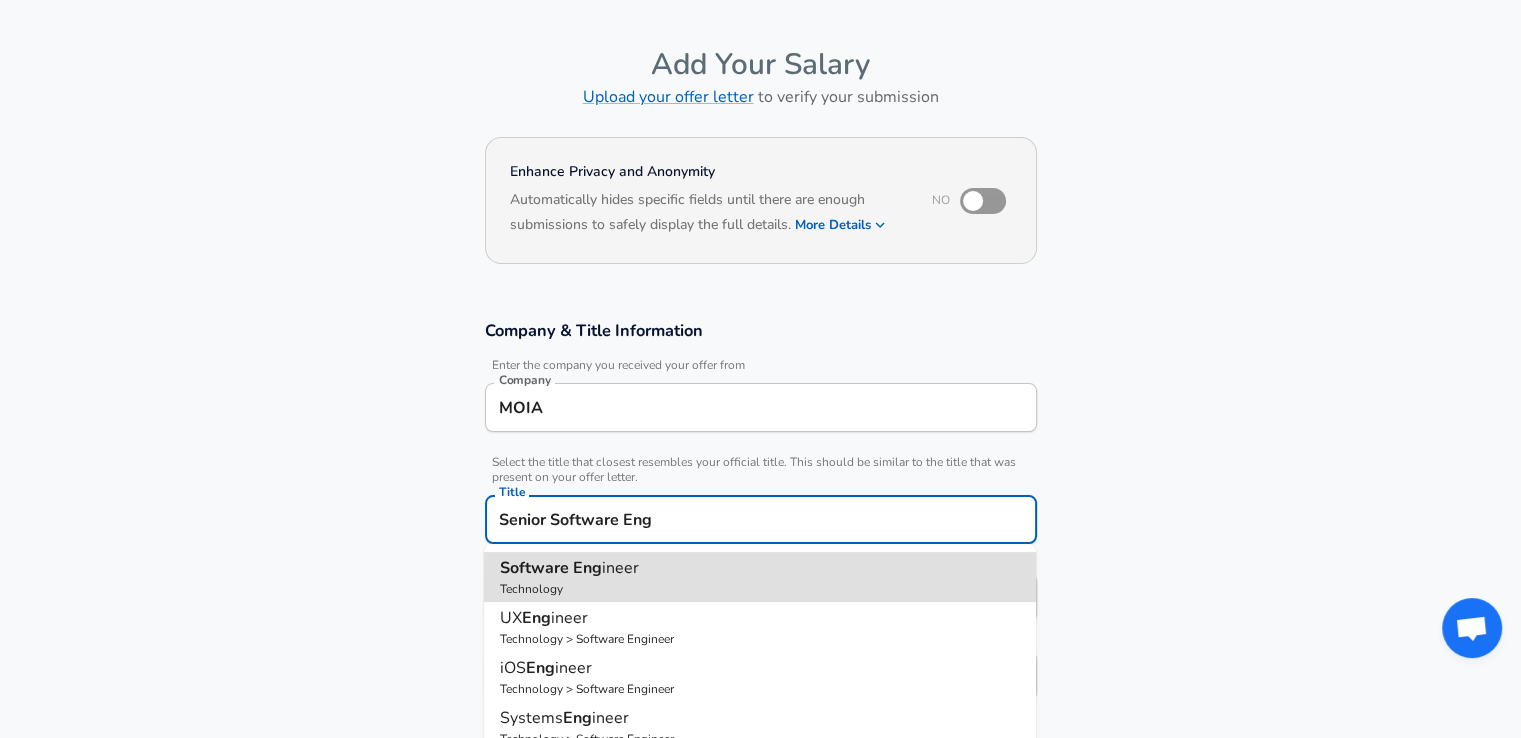 type on "Software Engineer" 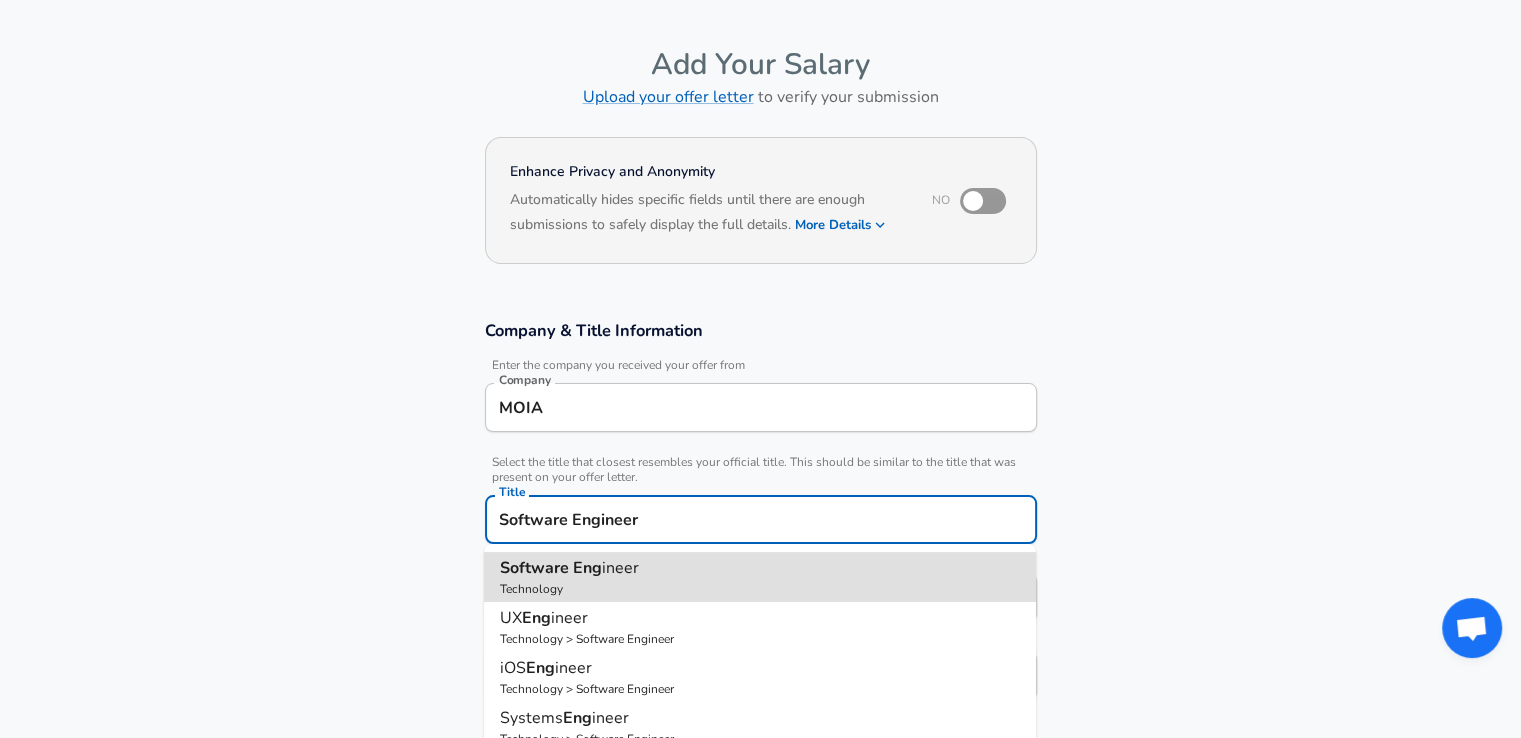 type on "Software Engineer" 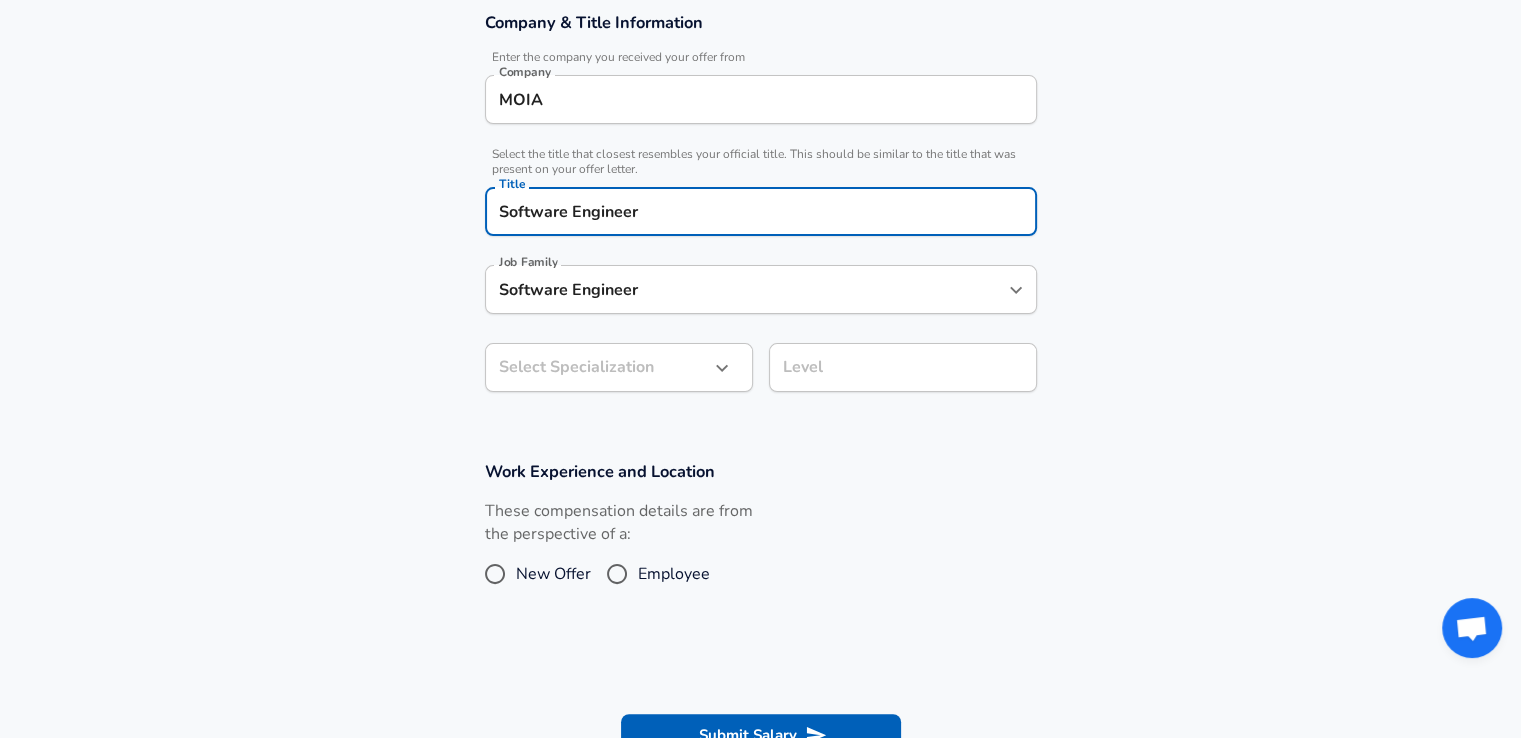 type on "Software Engineer" 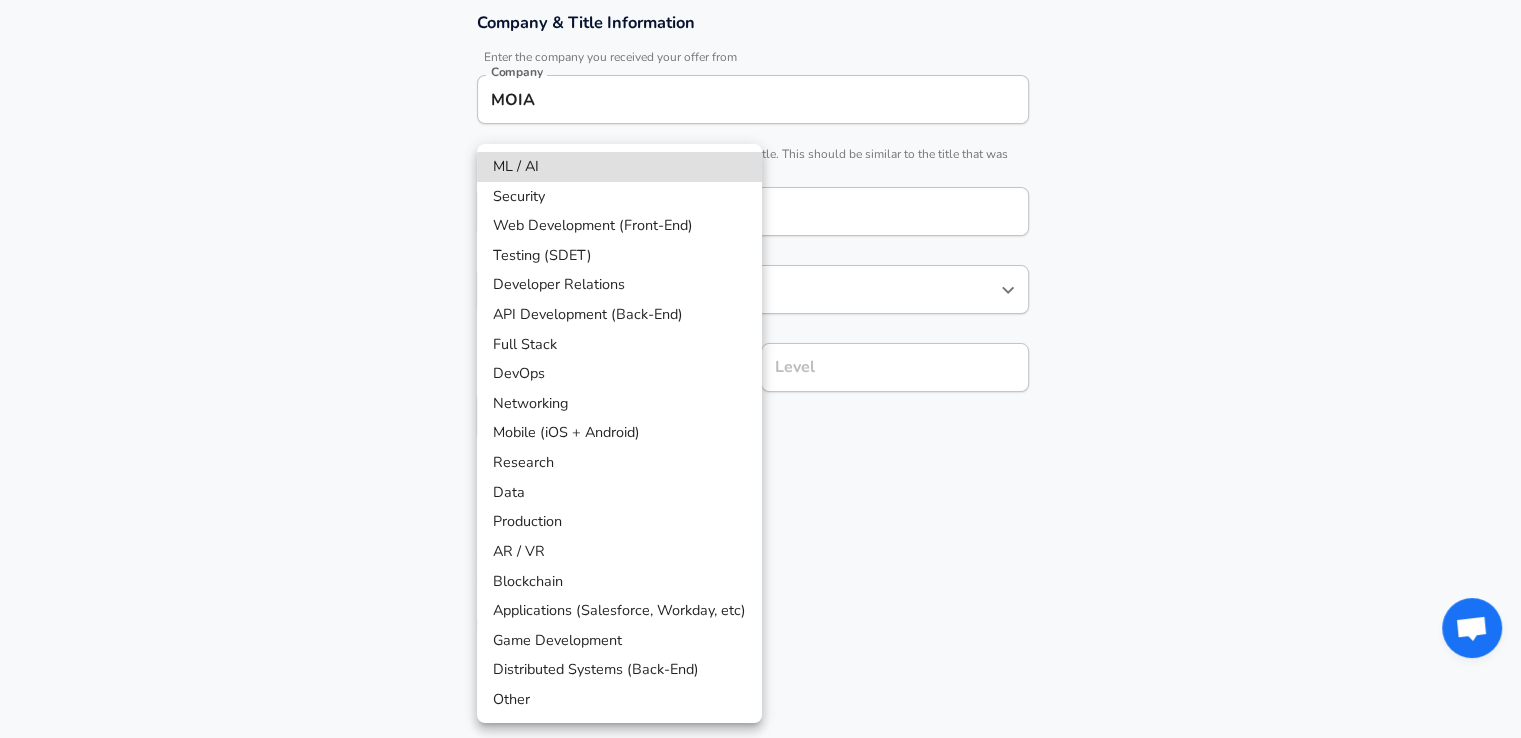 scroll, scrollTop: 428, scrollLeft: 0, axis: vertical 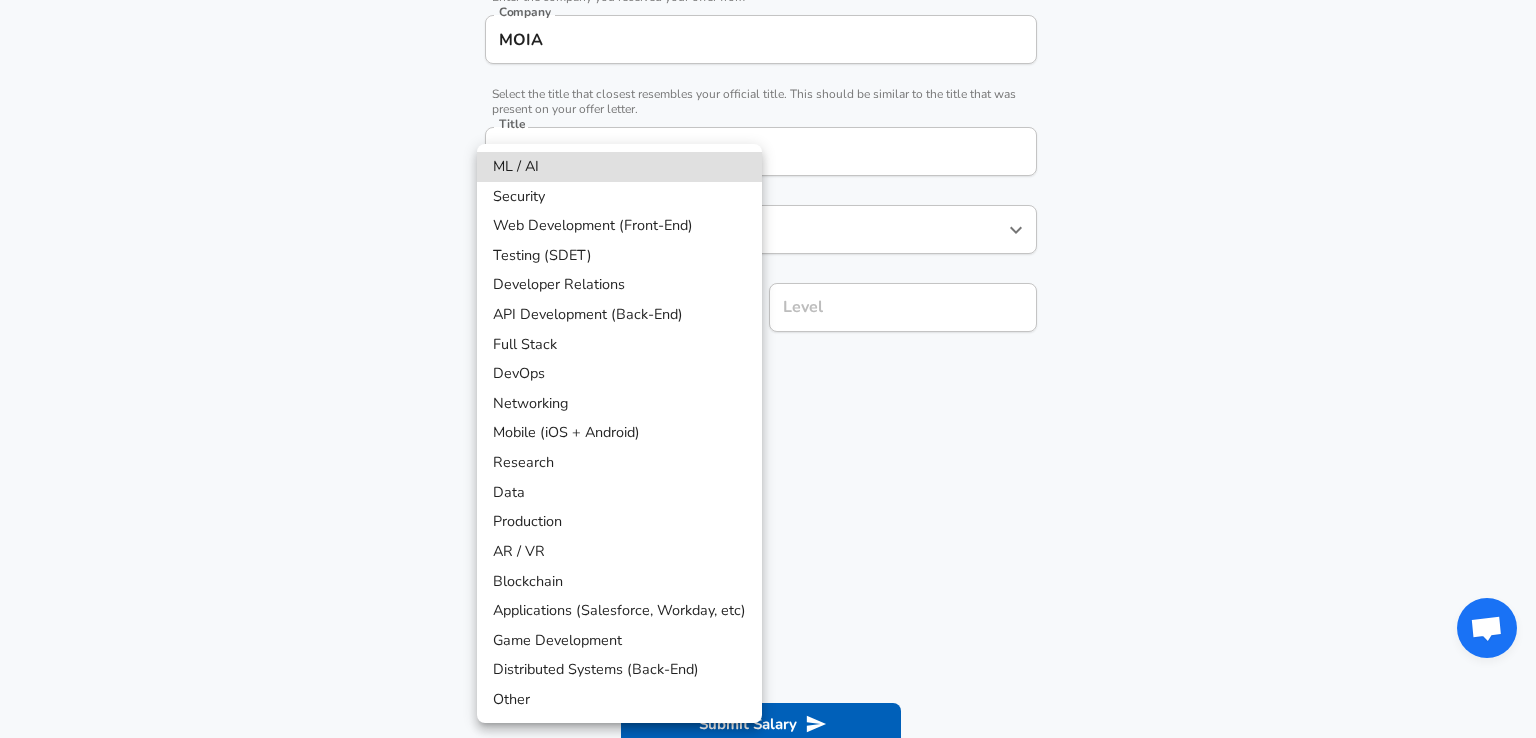 click on "Distributed Systems (Back-End)" at bounding box center (619, 670) 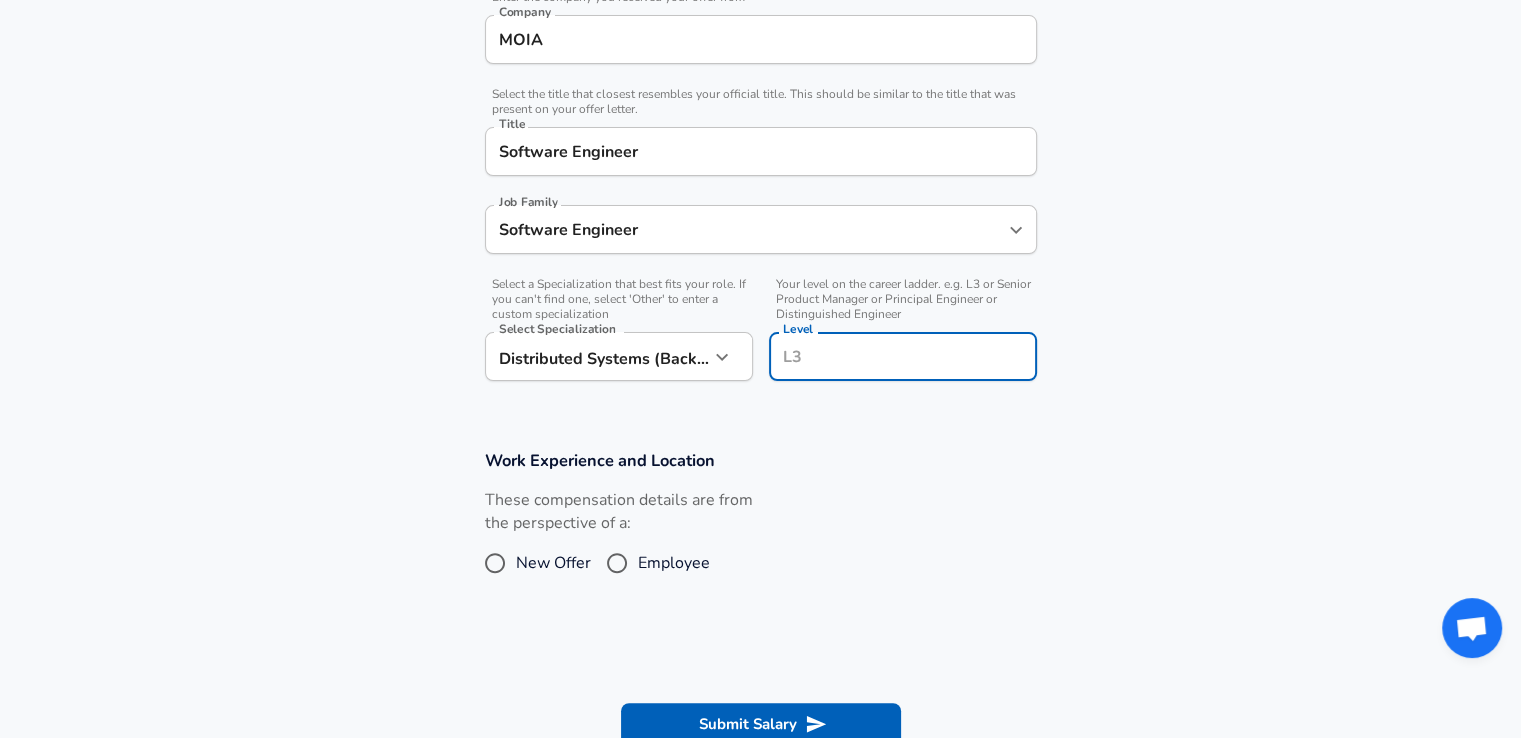 click on "Level" at bounding box center (903, 356) 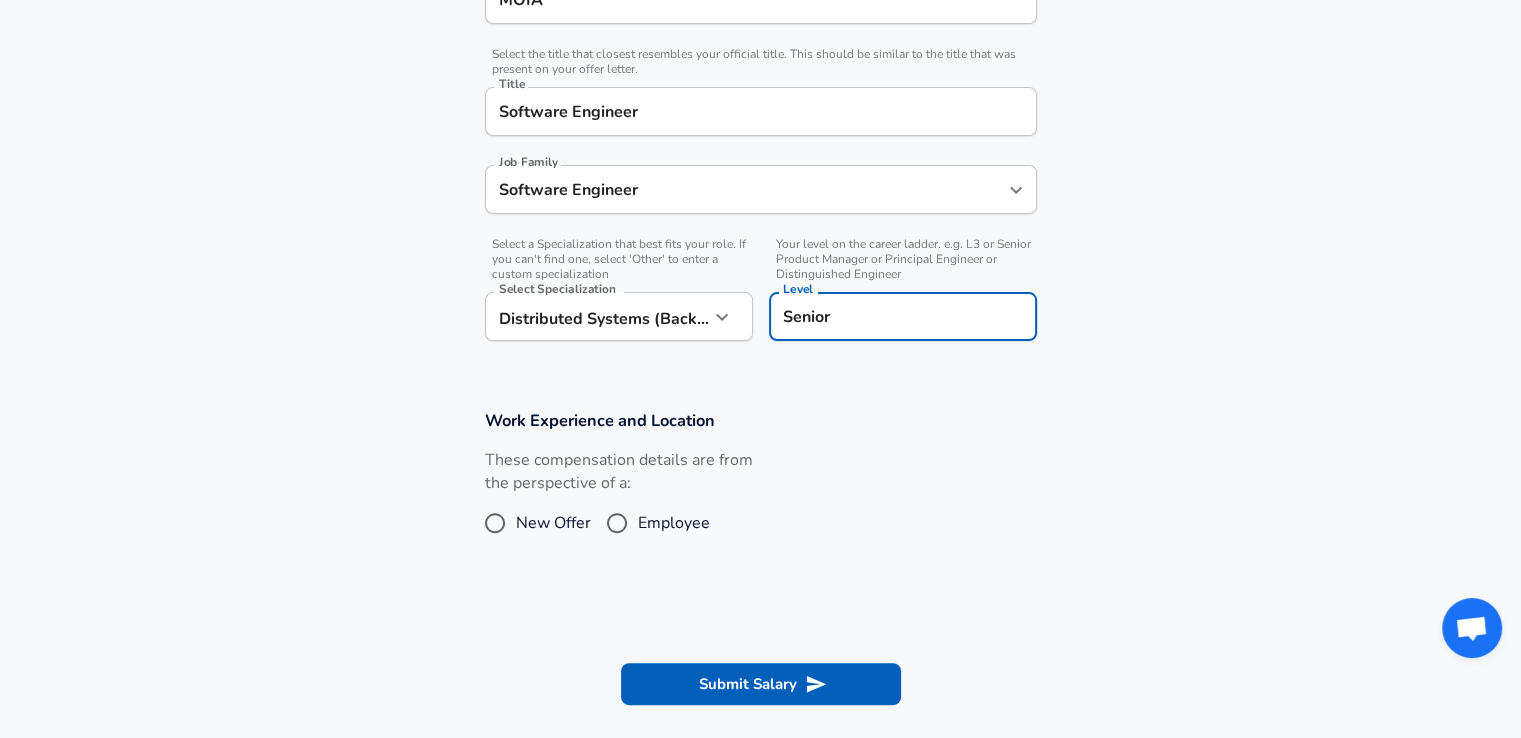 type on "Senior" 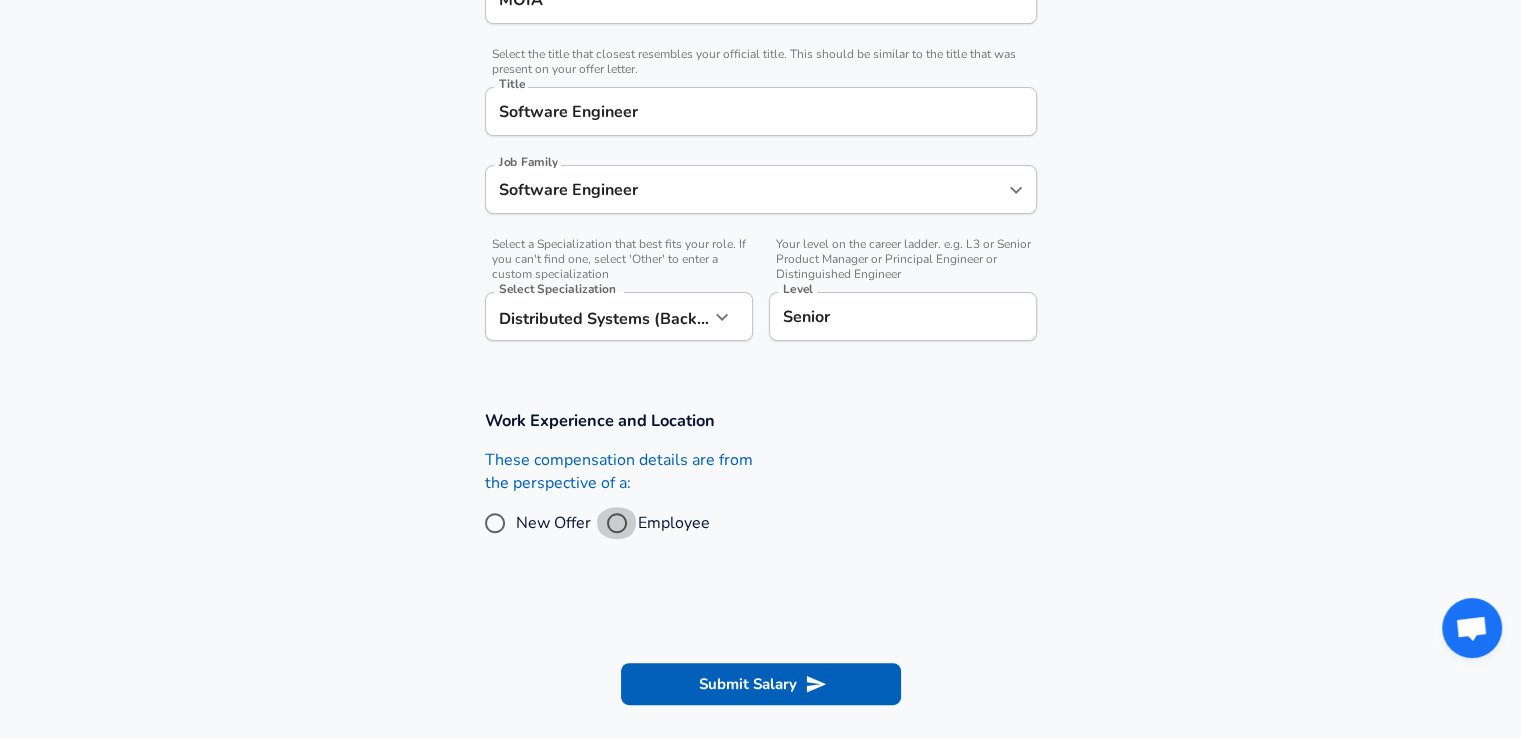 click on "Employee" at bounding box center [617, 523] 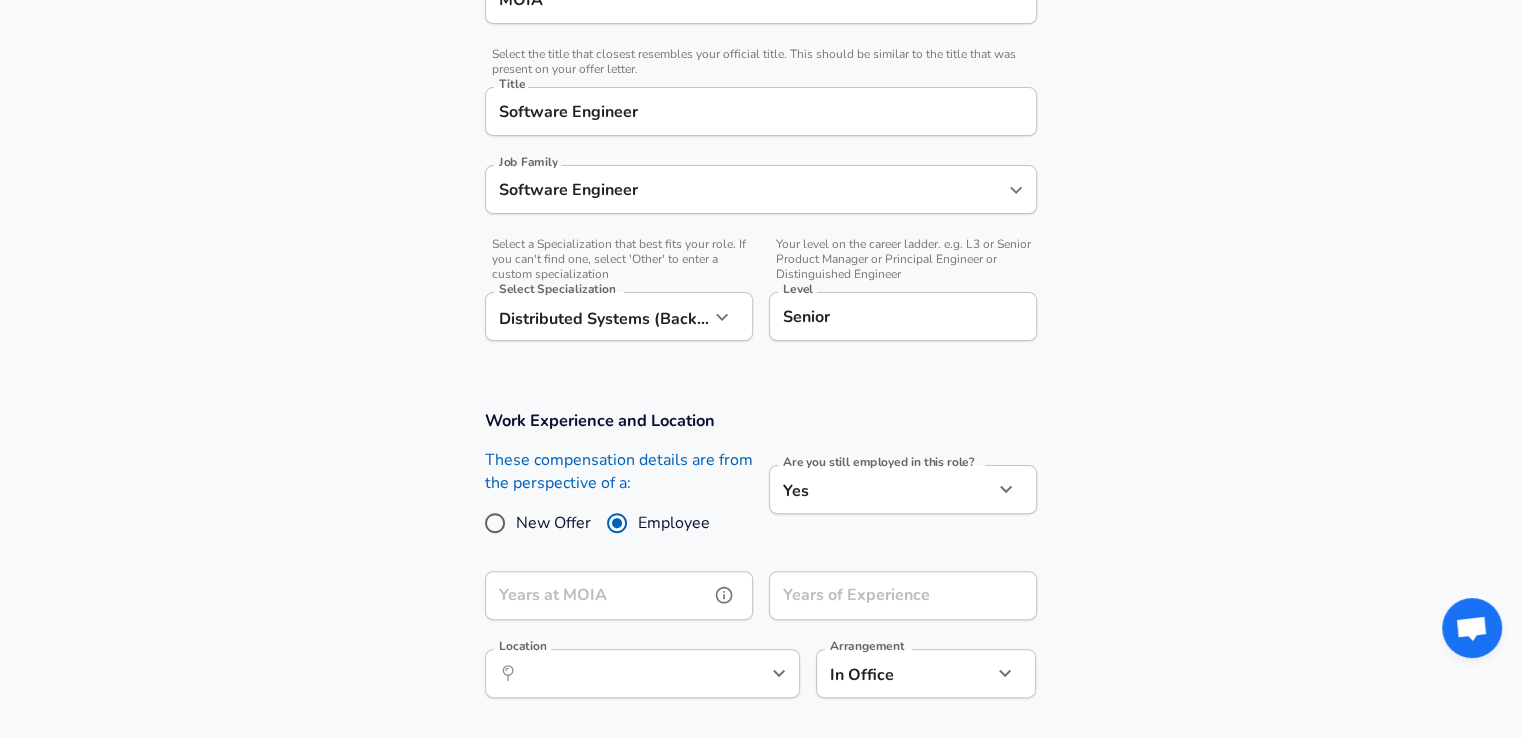 click on "Years at MOIA" at bounding box center [597, 595] 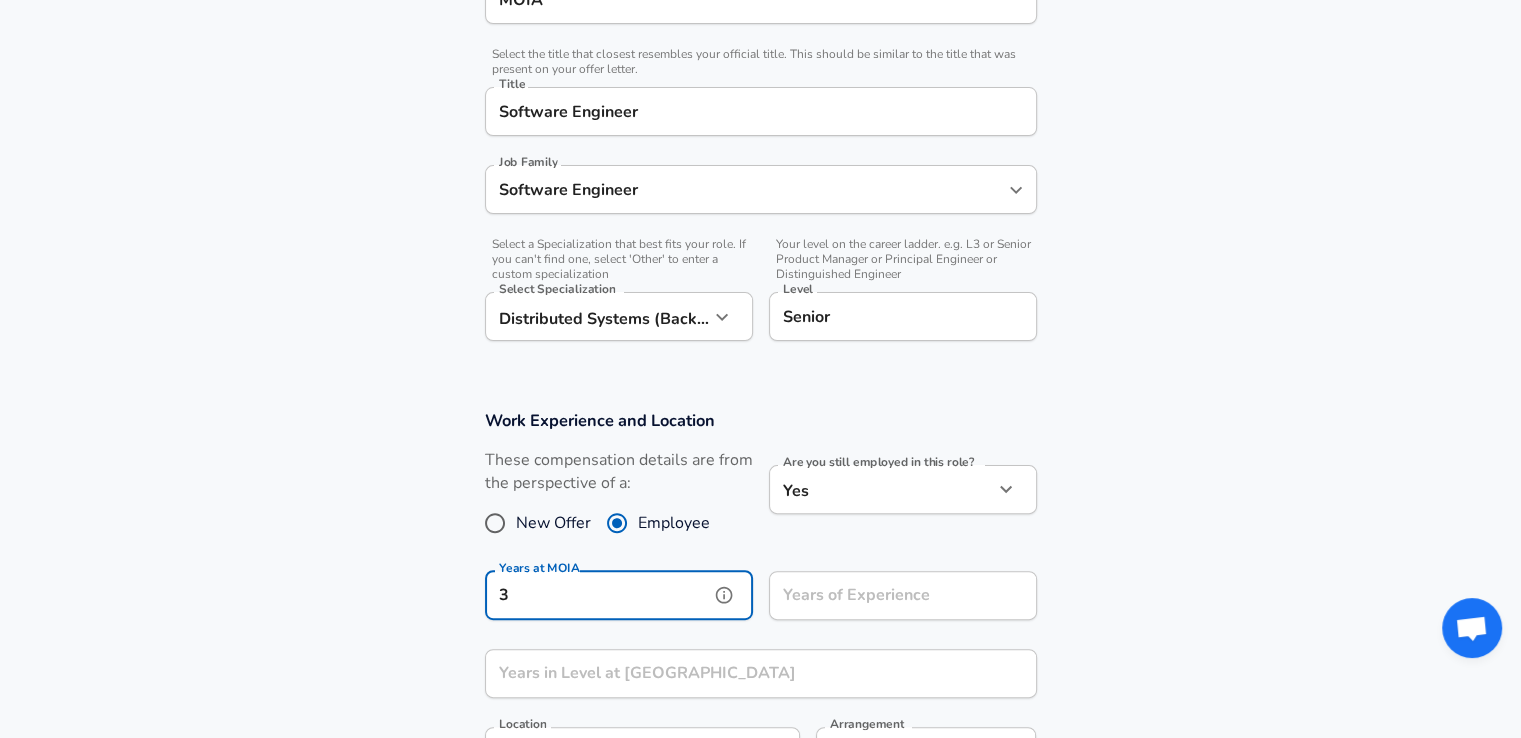type on "3" 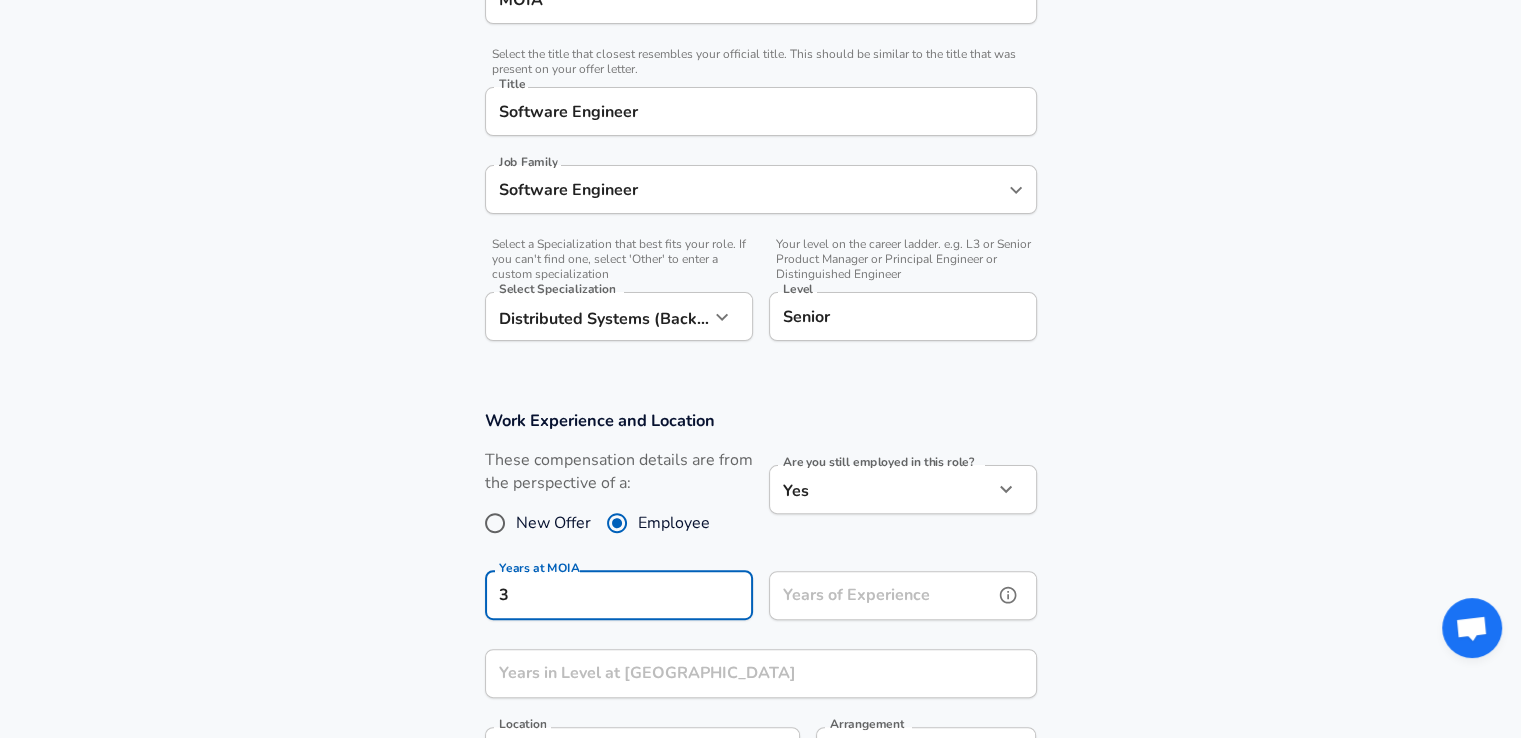 click on "Years of Experience Years of Experience" at bounding box center [903, 598] 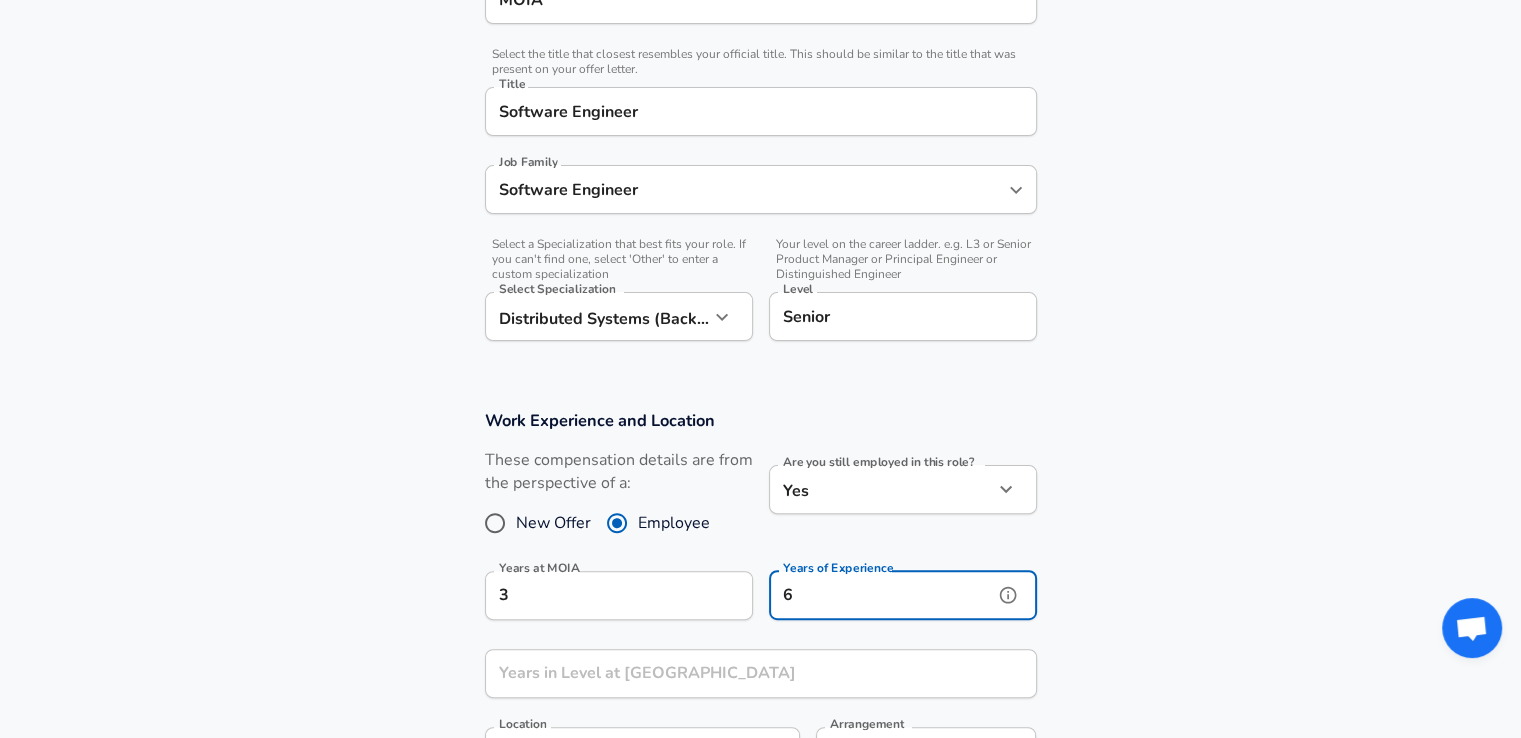 type on "6" 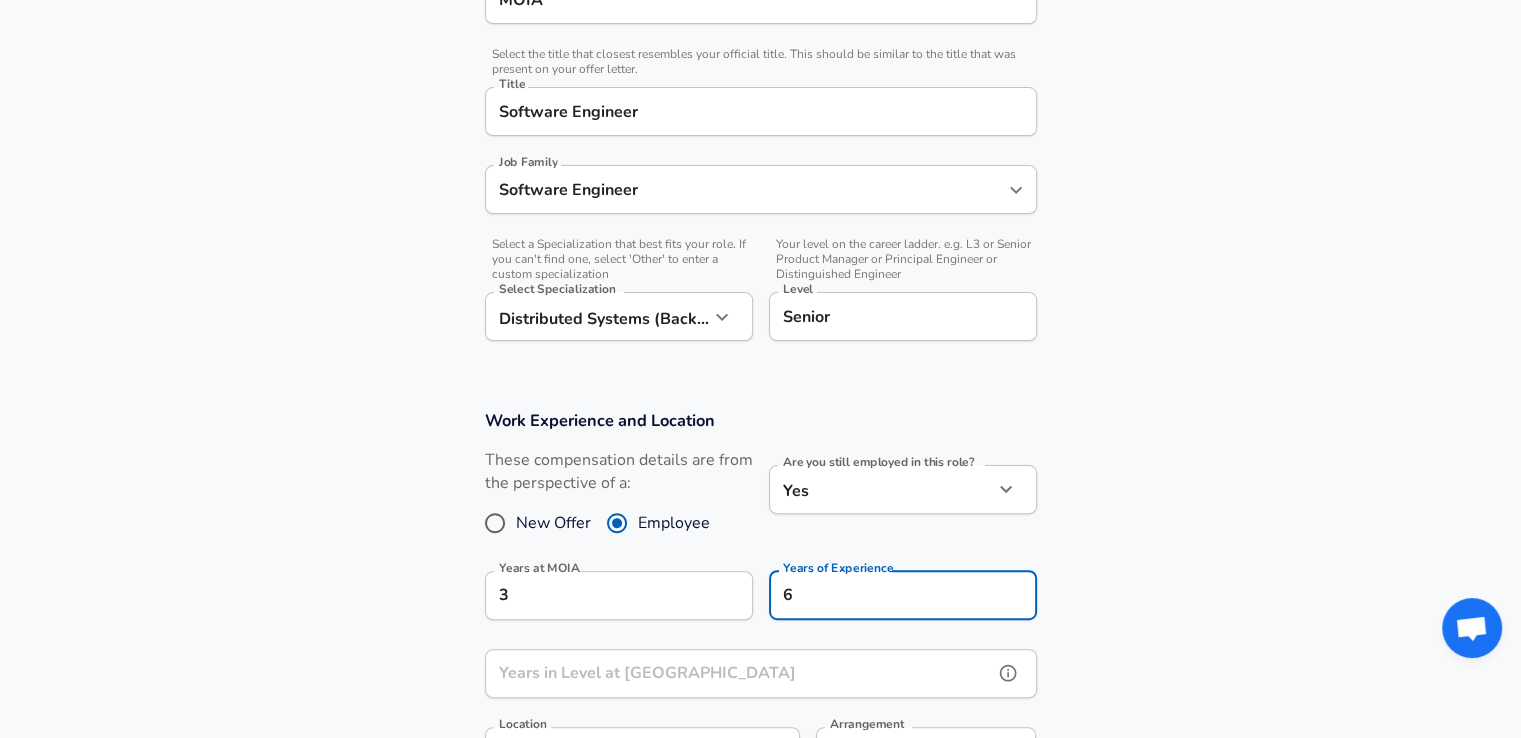 click on "Years in Level at MOIA Years in Level at [GEOGRAPHIC_DATA]" at bounding box center [761, 676] 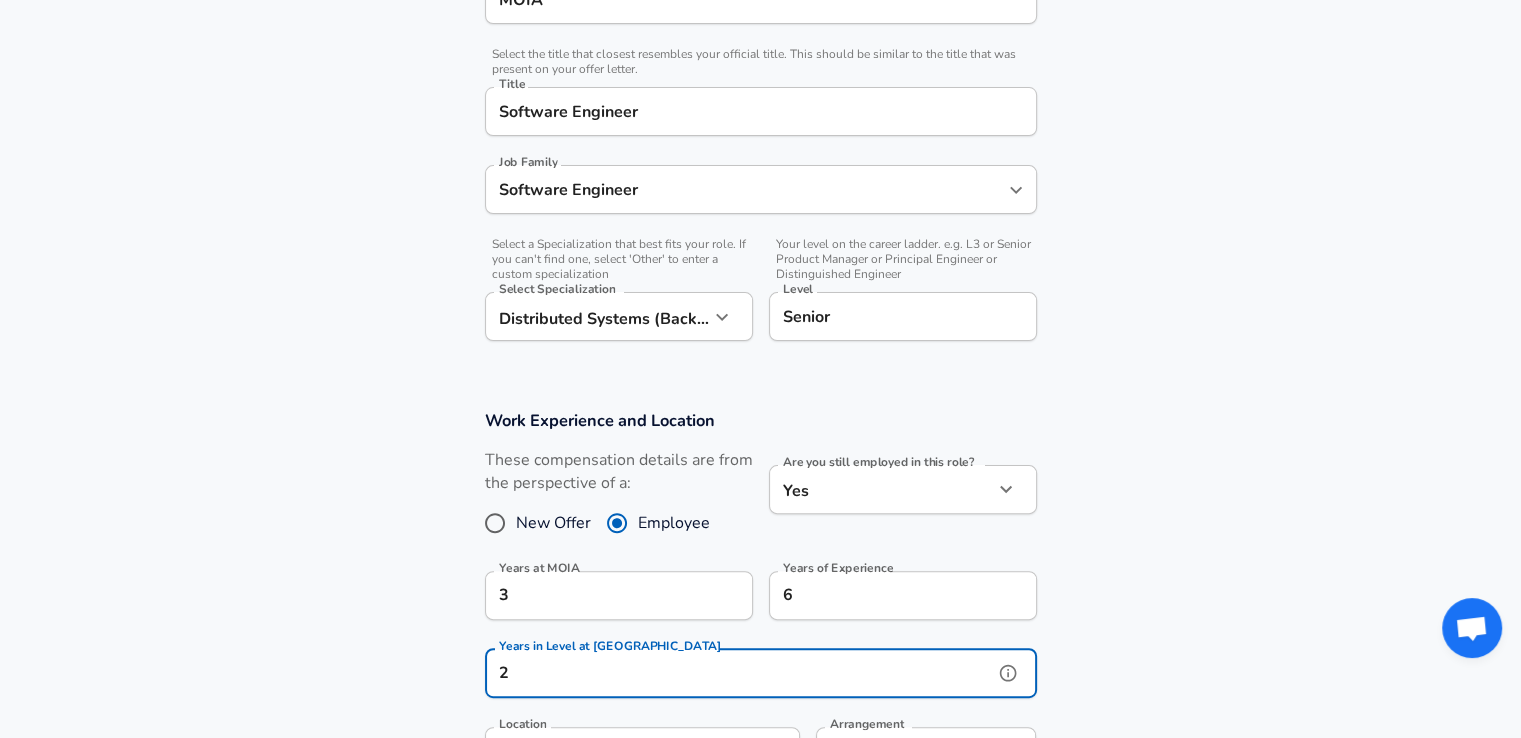 type on "2" 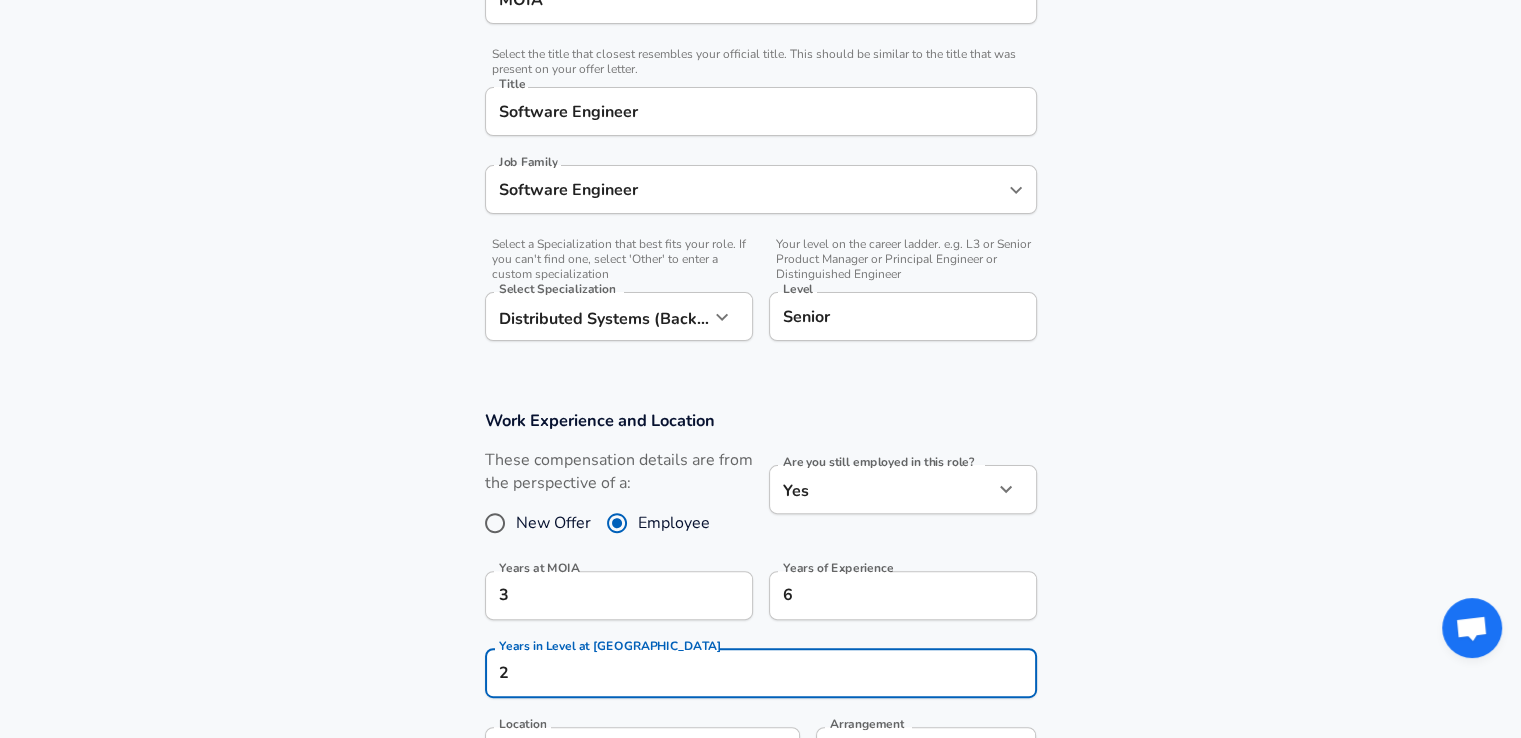 click on "Work Experience and Location These compensation details are from the perspective of a: New Offer Employee Are you still employed in this role? Yes yes Are you still employed in this role? Years at MOIA 3 Years at MOIA Years of Experience 6 Years of Experience Years in Level at MOIA 2 Years in Level at [GEOGRAPHIC_DATA] Location ​ Location Arrangement In Office office Arrangement" at bounding box center [761, 599] 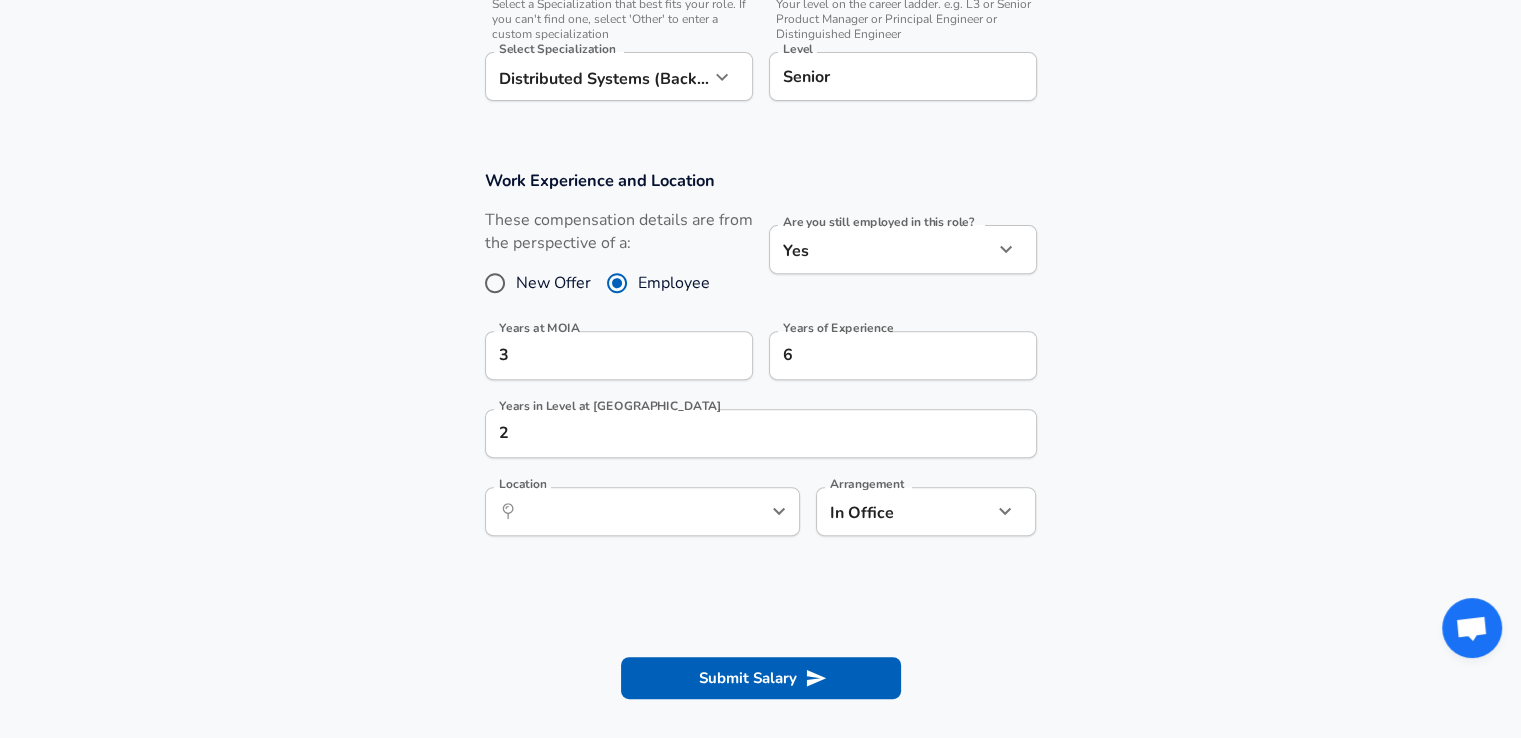 scroll, scrollTop: 723, scrollLeft: 0, axis: vertical 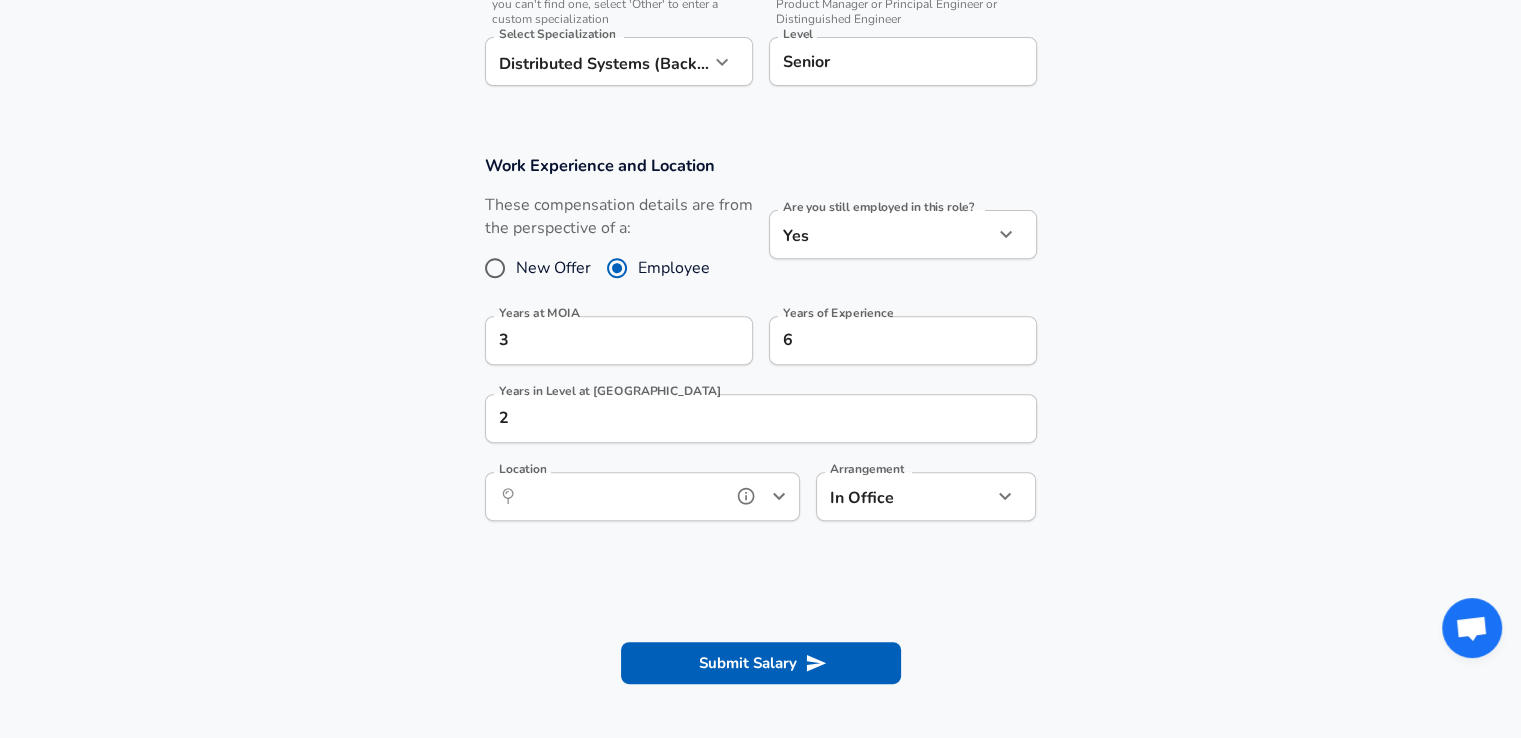 click on "Location" at bounding box center (620, 496) 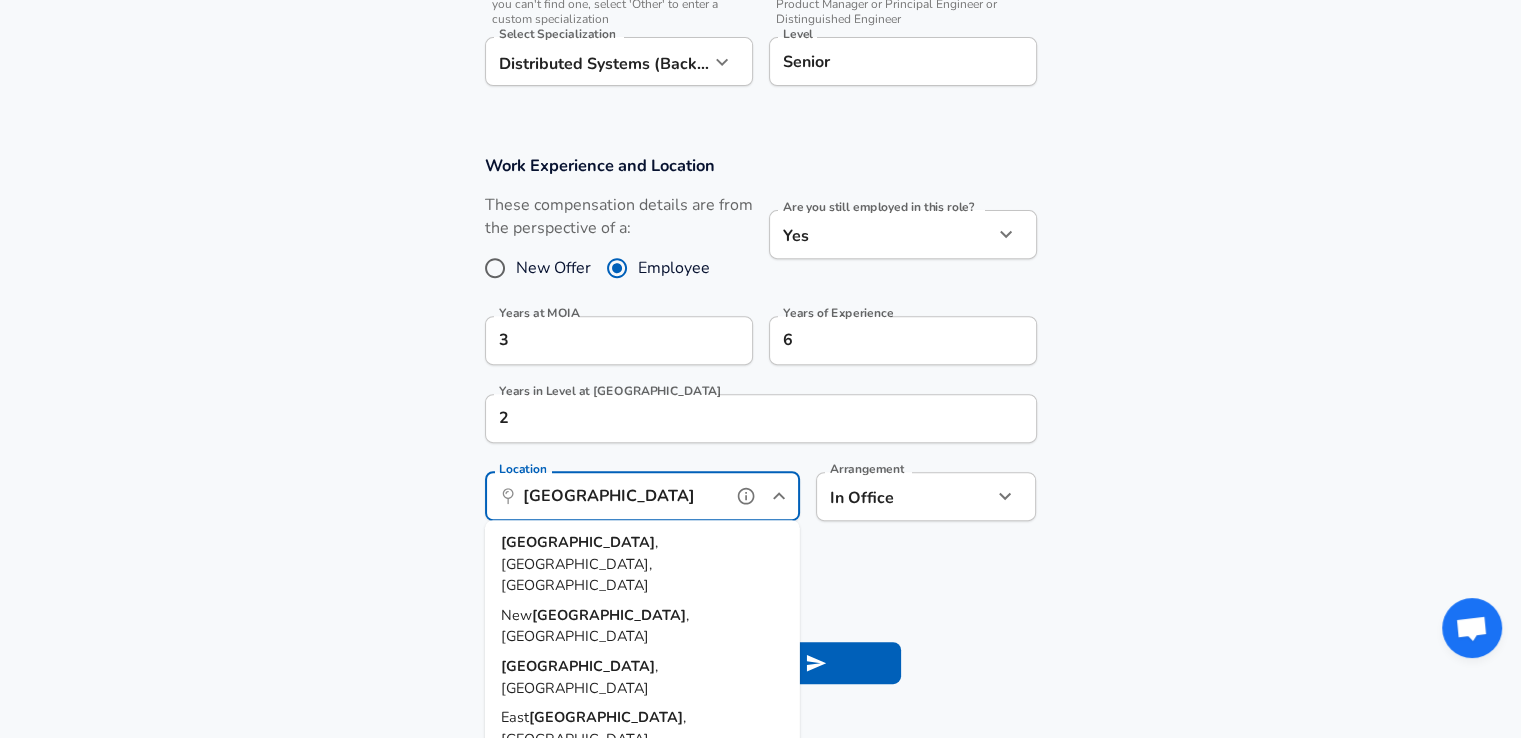 click on "[GEOGRAPHIC_DATA] , [GEOGRAPHIC_DATA], [GEOGRAPHIC_DATA]" at bounding box center (642, 564) 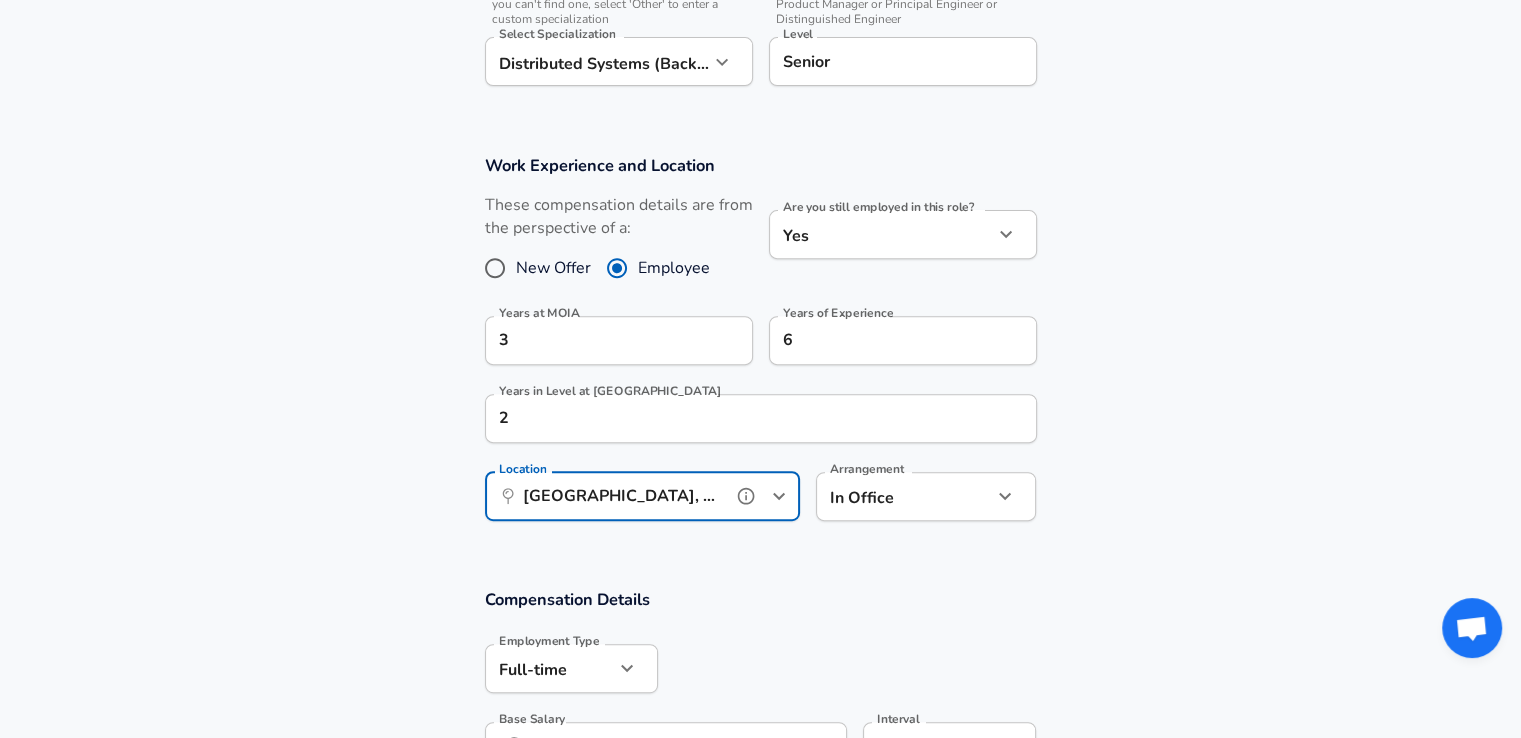 type on "[GEOGRAPHIC_DATA], [GEOGRAPHIC_DATA], [GEOGRAPHIC_DATA]" 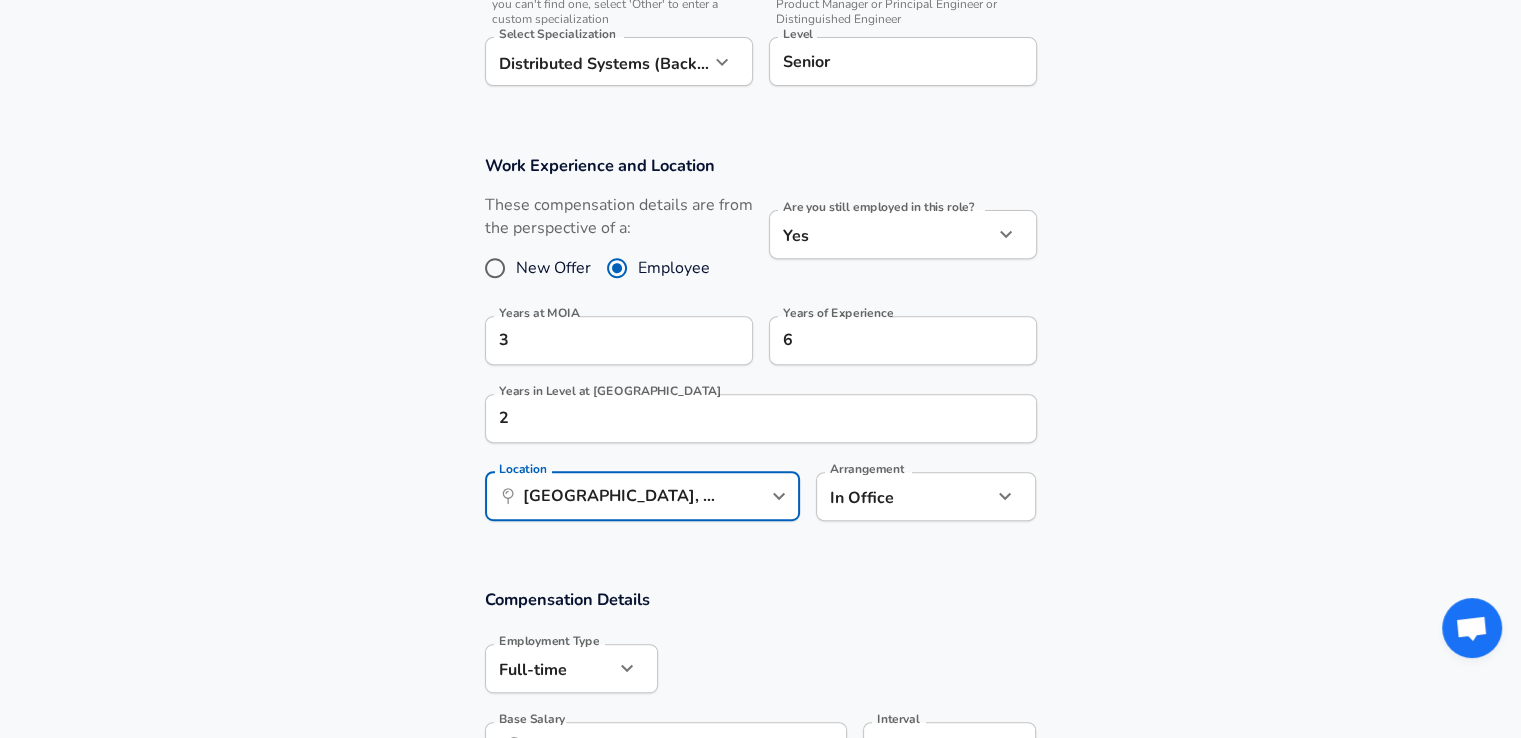 click on "We value your privacy We use cookies to enhance your browsing experience, serve personalized ads or content, and analyze our traffic. By clicking "Accept All", you consent to our use of cookies. Customize    Accept All   Customize Consent Preferences   We use cookies to help you navigate efficiently and perform certain functions. You will find detailed information about all cookies under each consent category below. The cookies that are categorized as "Necessary" are stored on your browser as they are essential for enabling the basic functionalities of the site. ...  Show more Necessary Always Active Necessary cookies are required to enable the basic features of this site, such as providing secure log-in or adjusting your consent preferences. These cookies do not store any personally identifiable data. Cookie _GRECAPTCHA Duration 5 months 27 days Description Google Recaptcha service sets this cookie to identify bots to protect the website against malicious spam attacks. Cookie __stripe_mid Duration 1 year MR" at bounding box center [760, -354] 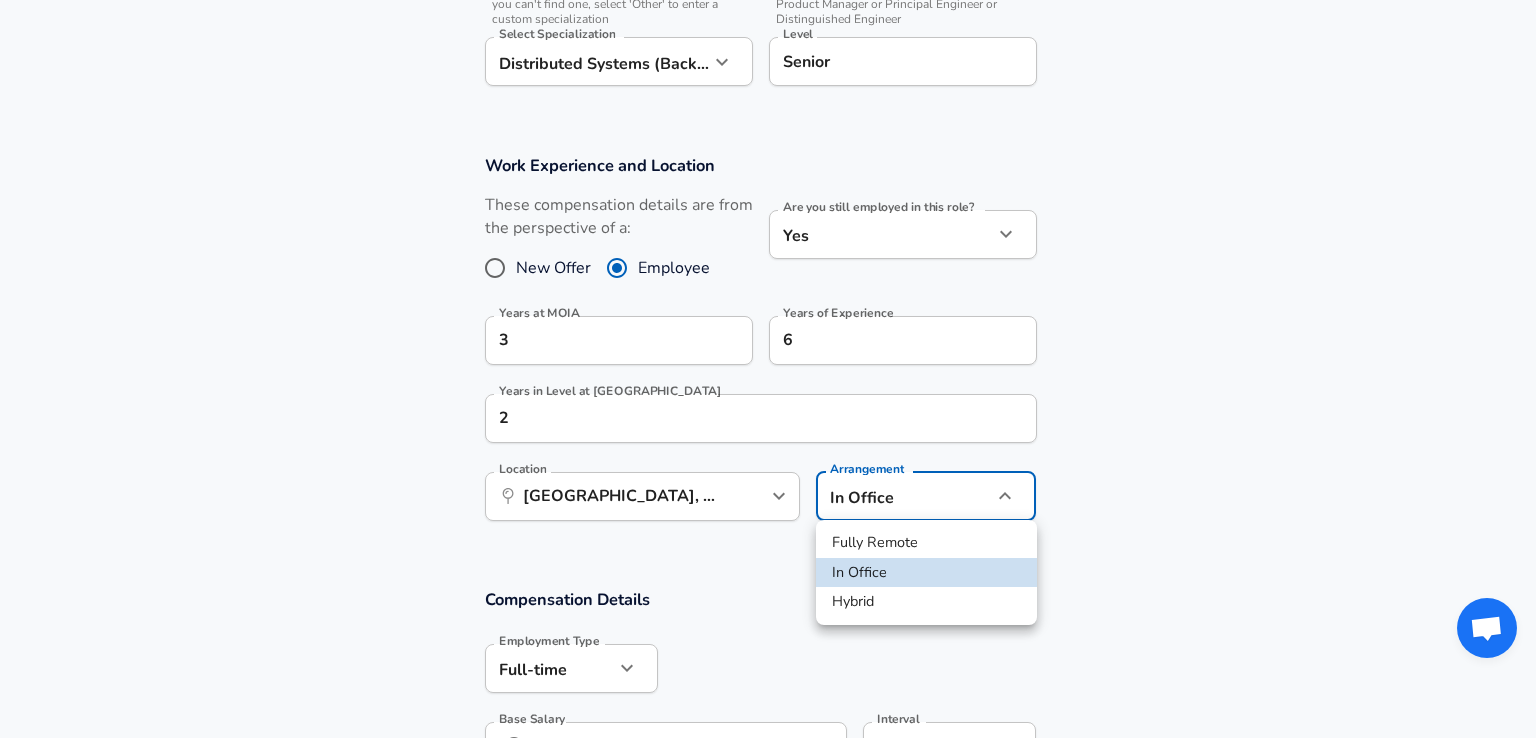 click on "Hybrid" at bounding box center [926, 602] 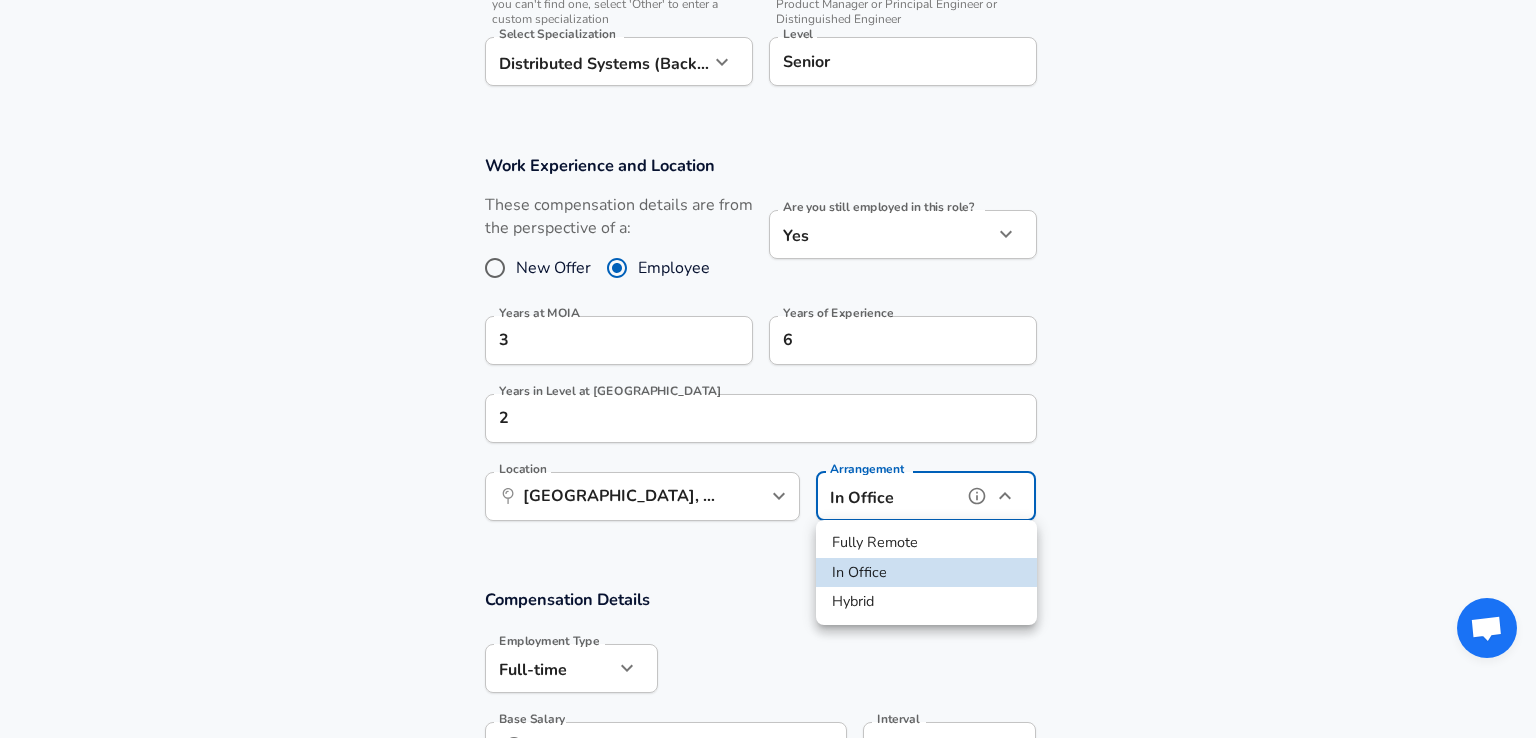 type on "hybrid" 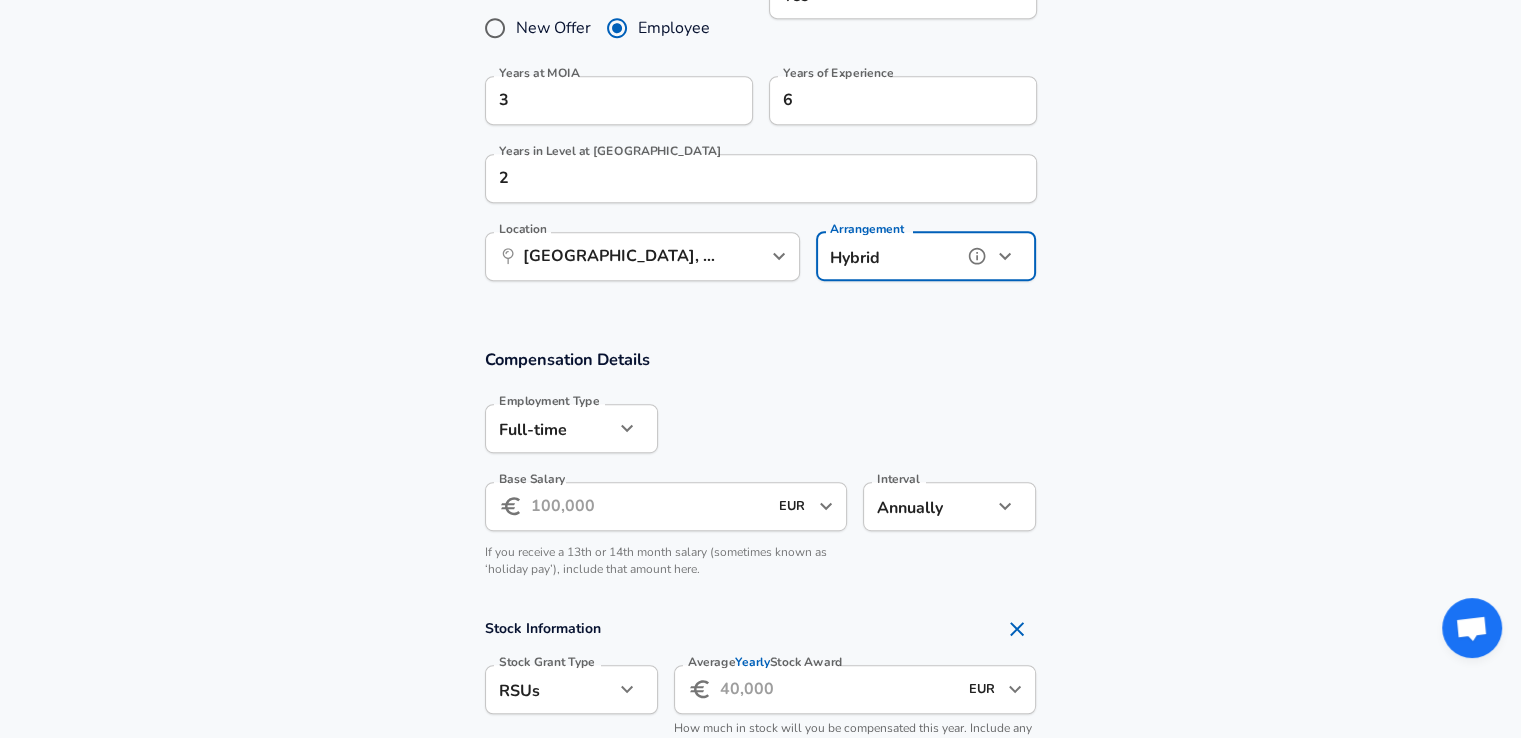 scroll, scrollTop: 1012, scrollLeft: 0, axis: vertical 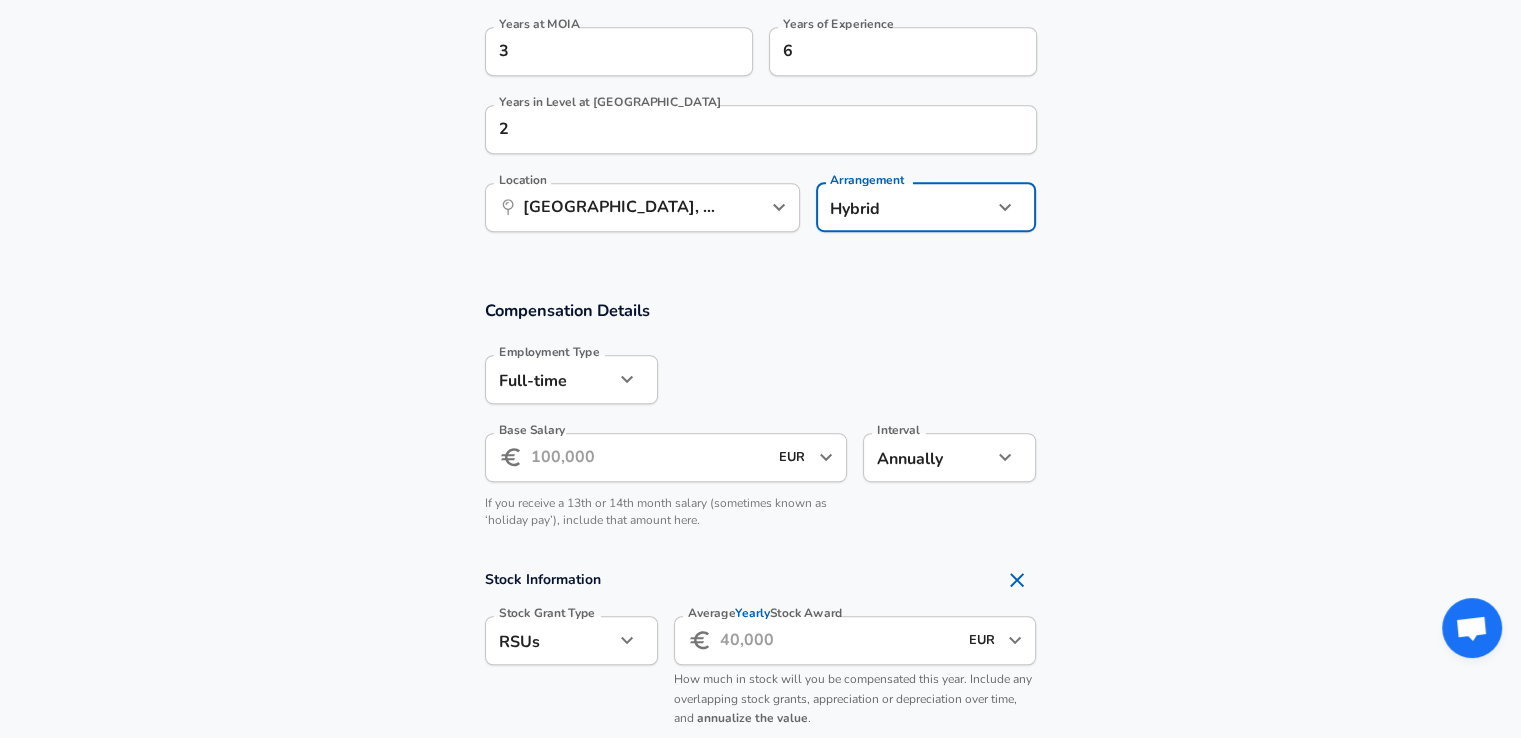 click on "Base Salary" at bounding box center (649, 457) 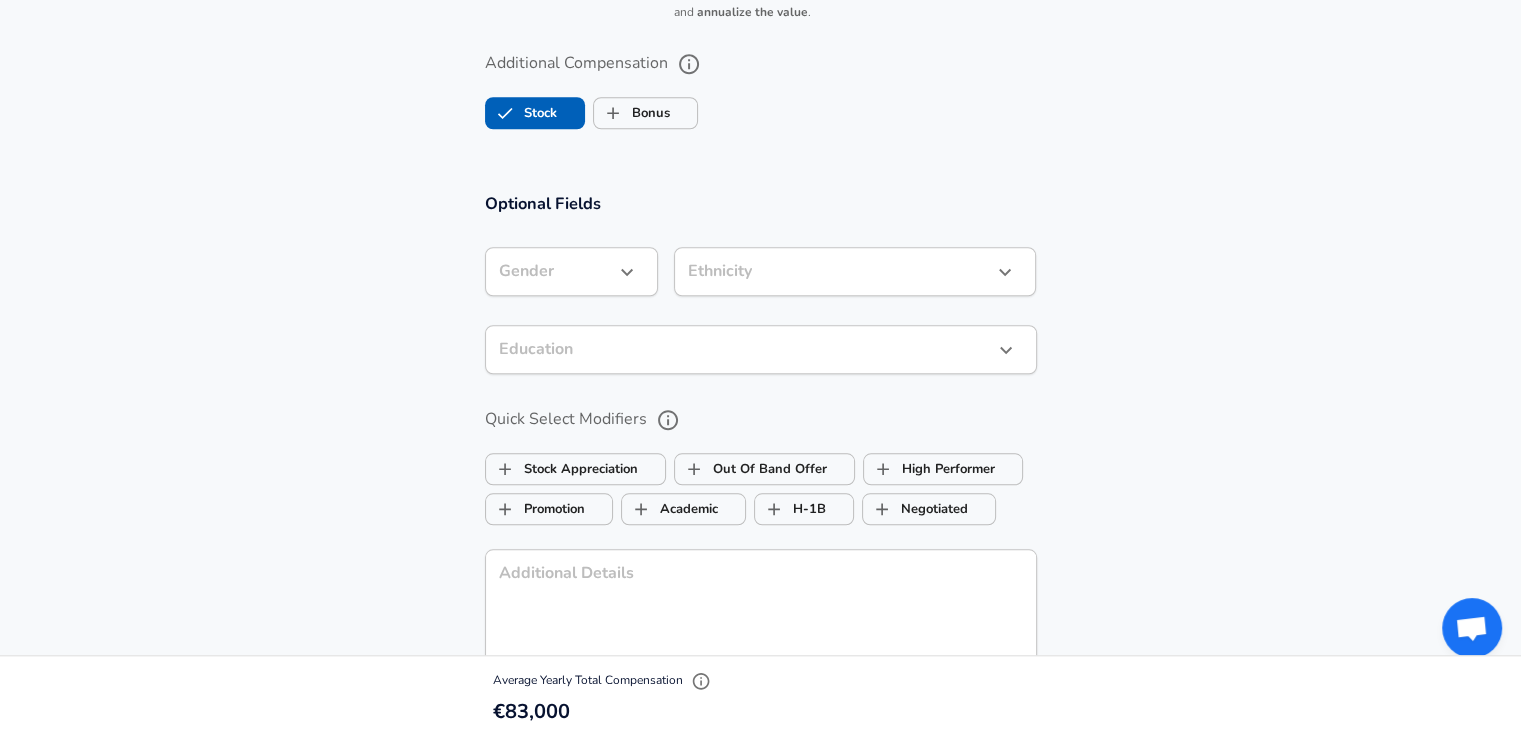 scroll, scrollTop: 1722, scrollLeft: 0, axis: vertical 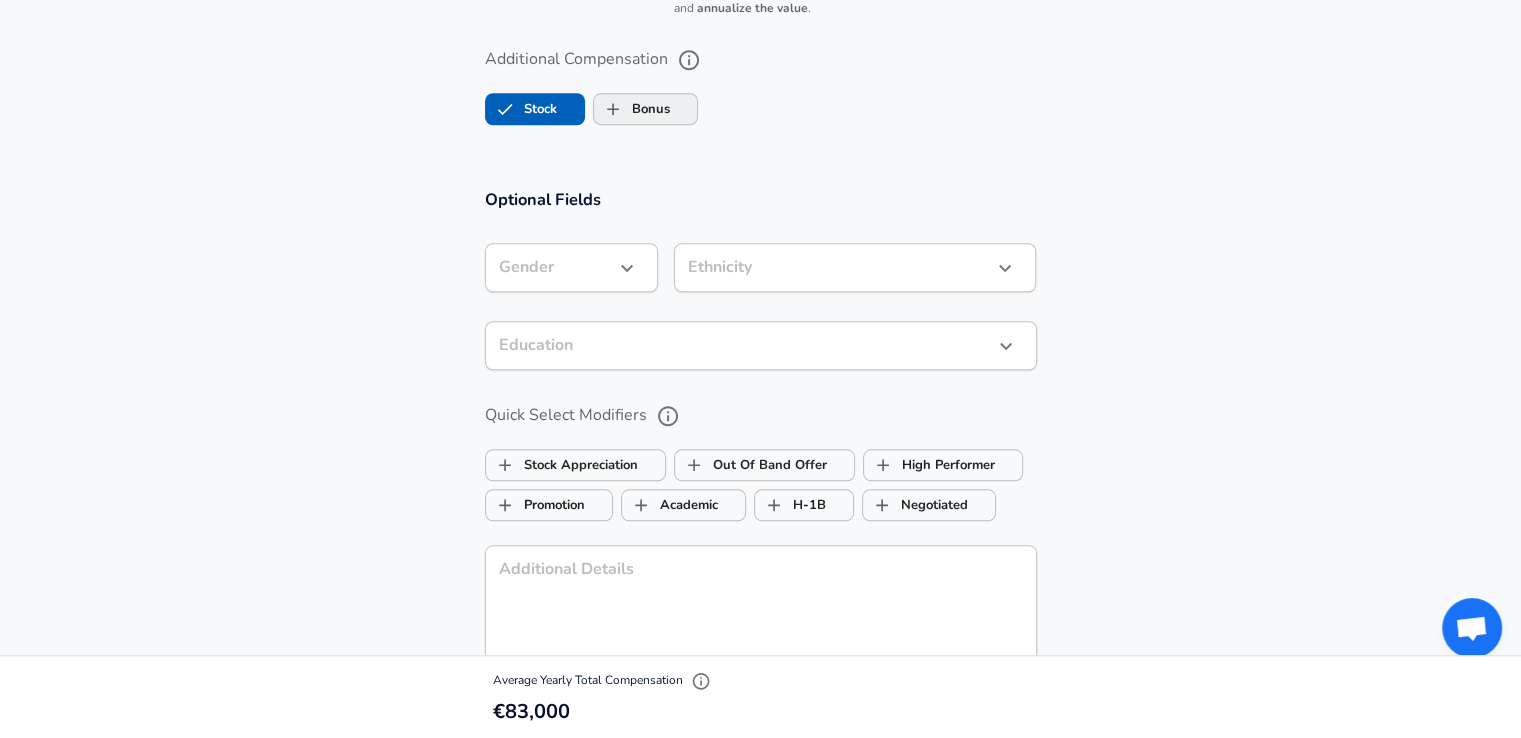 type on "83.000" 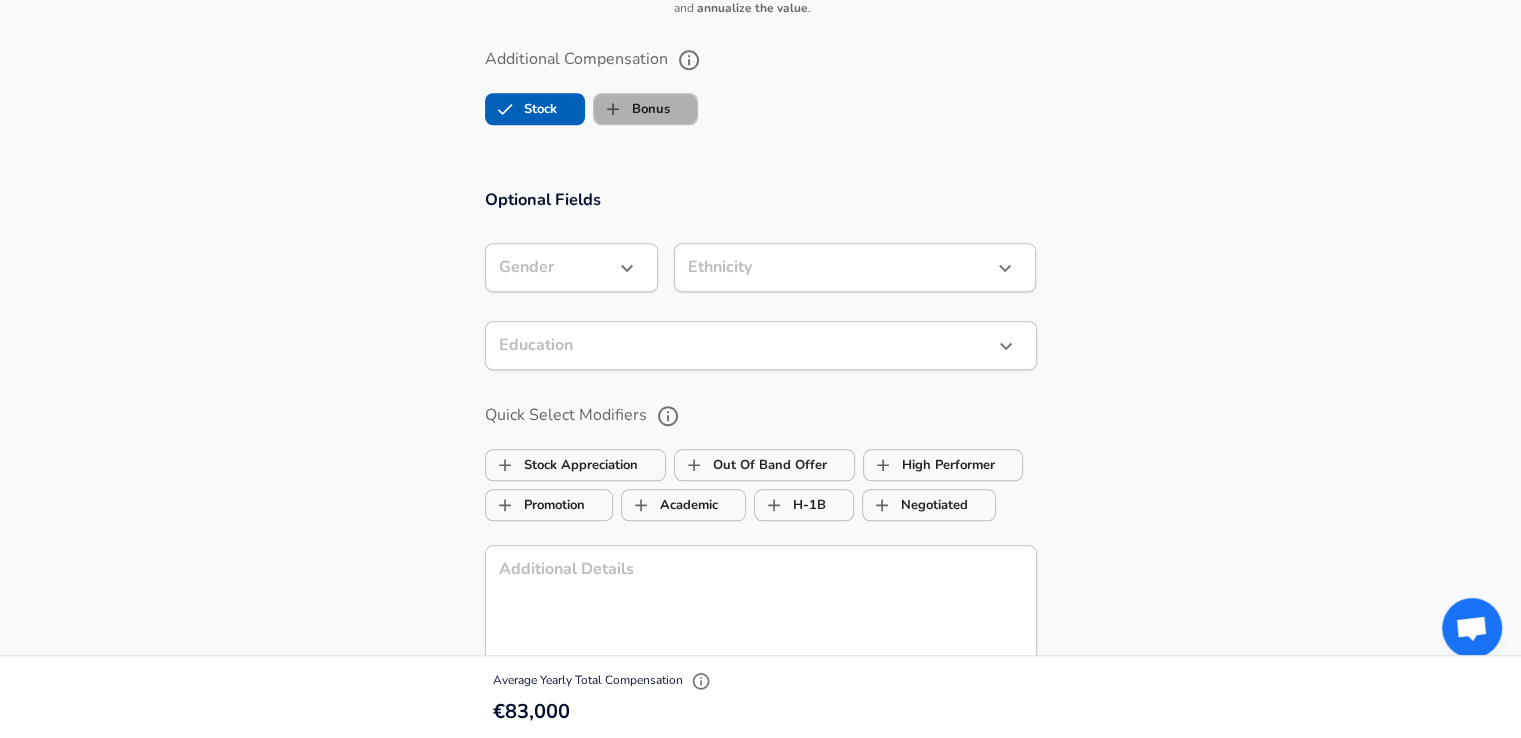 click on "Bonus" at bounding box center (632, 109) 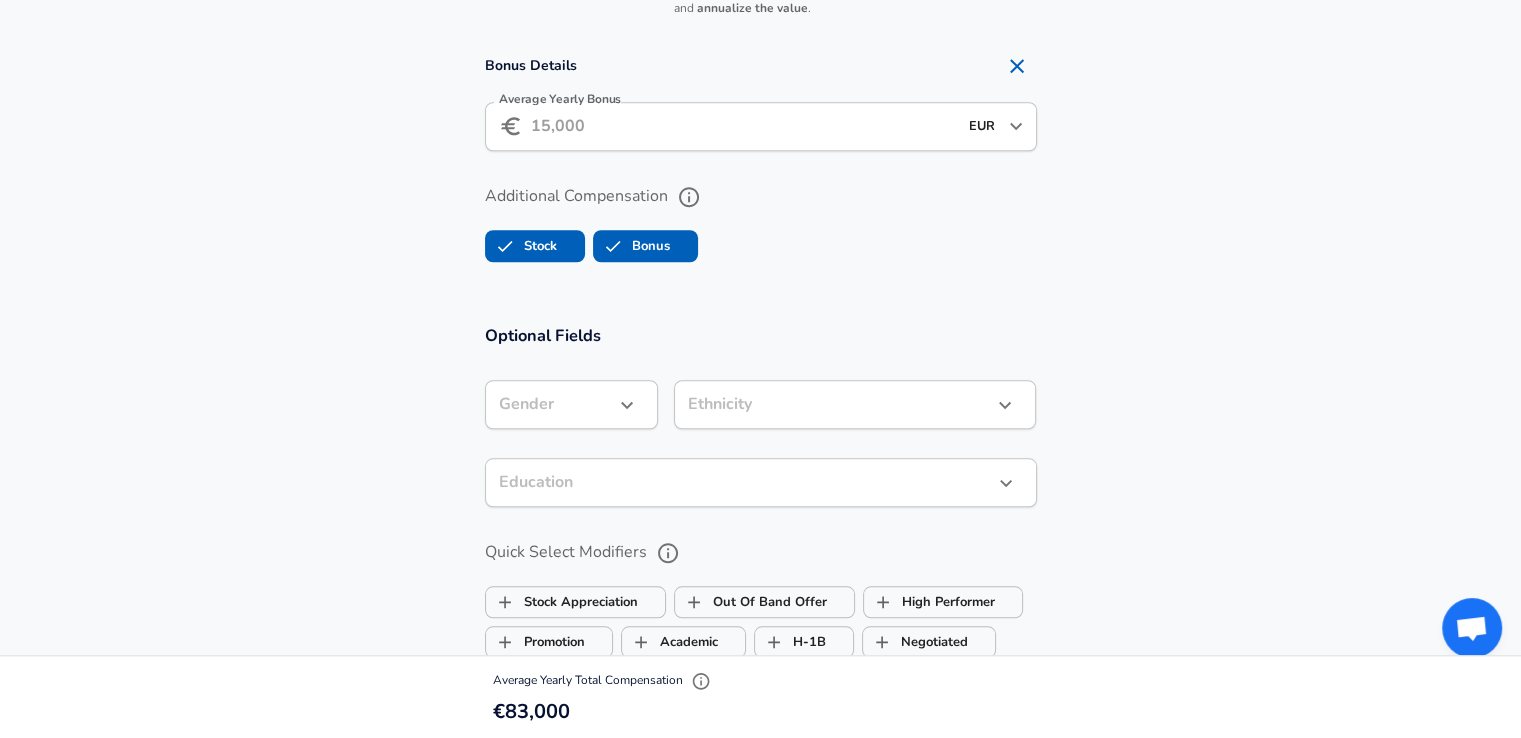 click on "Average Yearly Bonus" at bounding box center [744, 126] 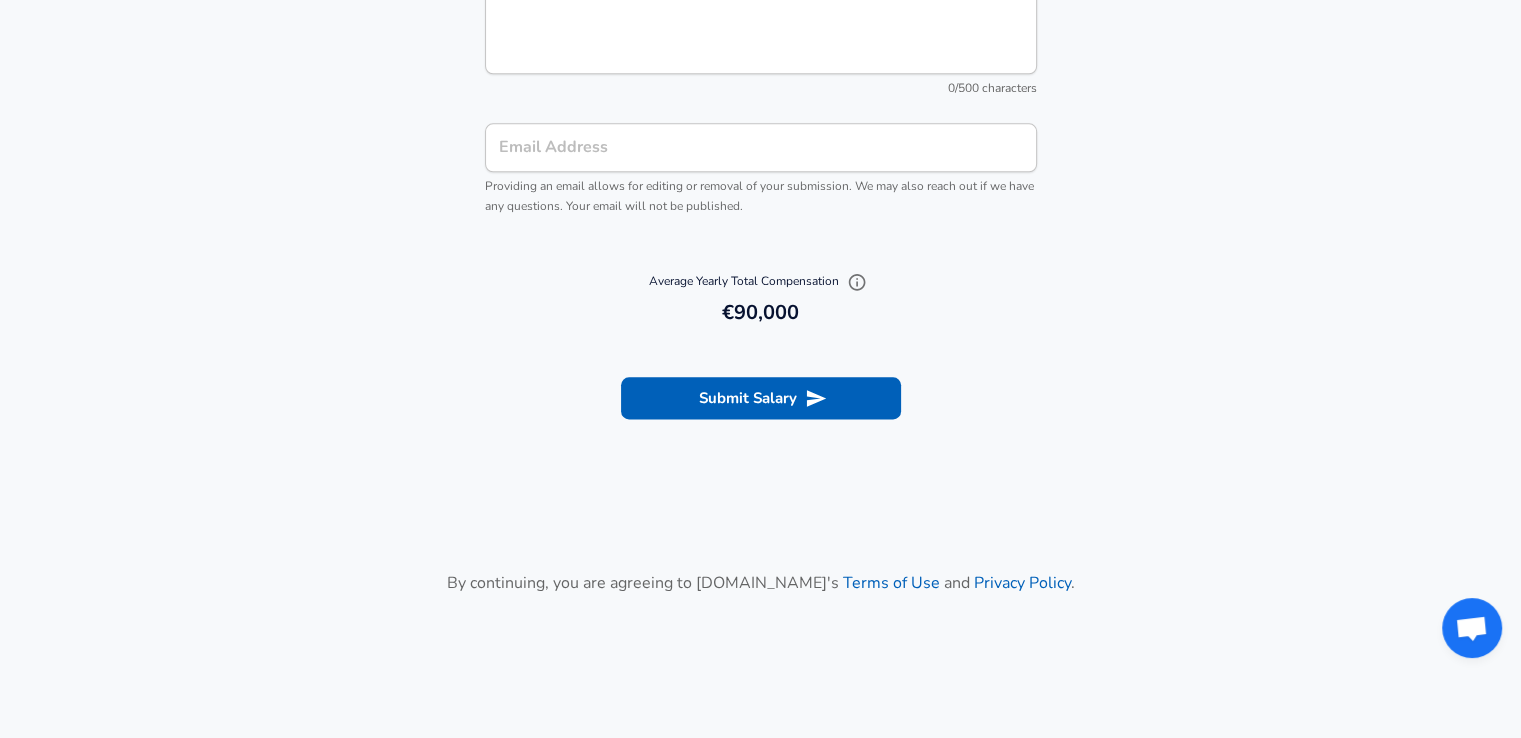 scroll, scrollTop: 2470, scrollLeft: 0, axis: vertical 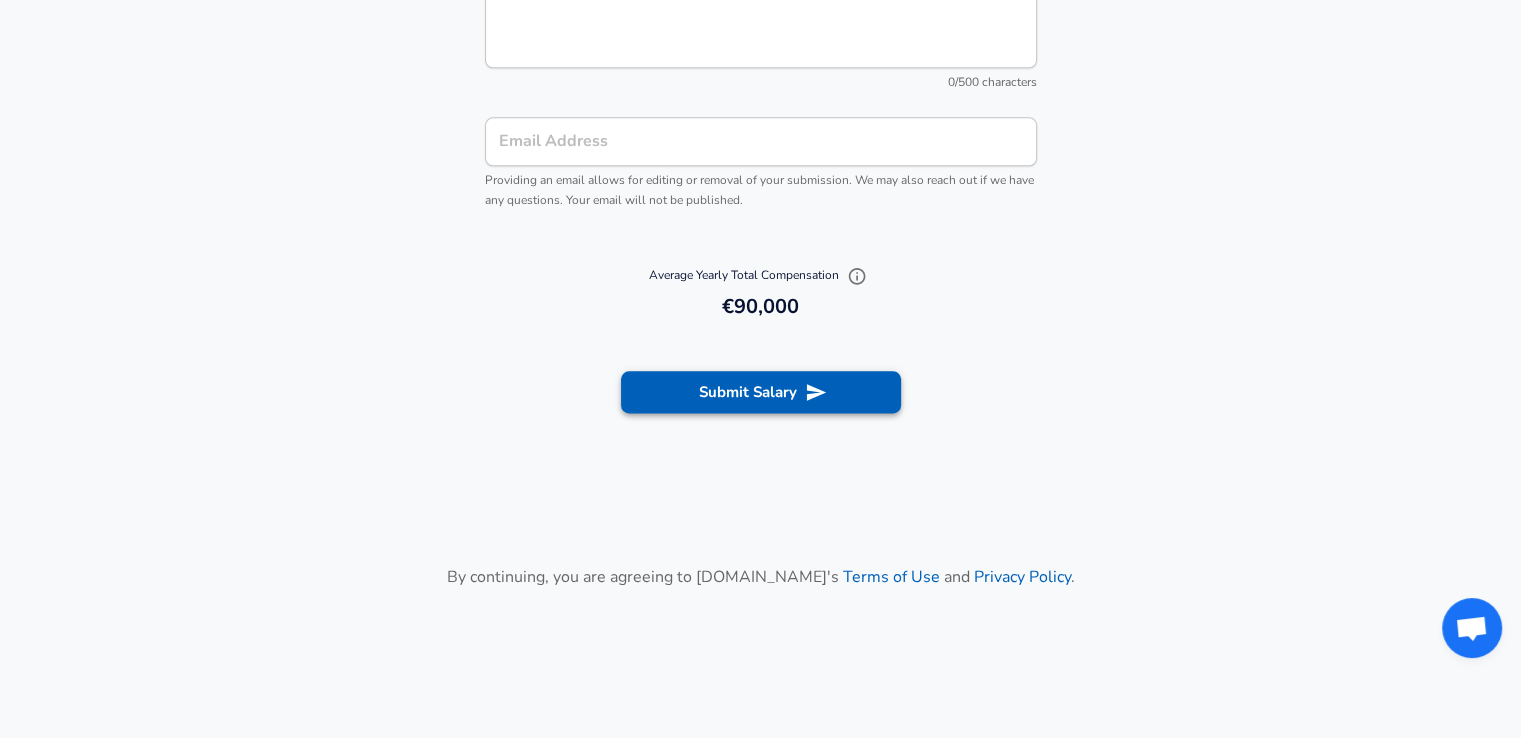 type on "7.000" 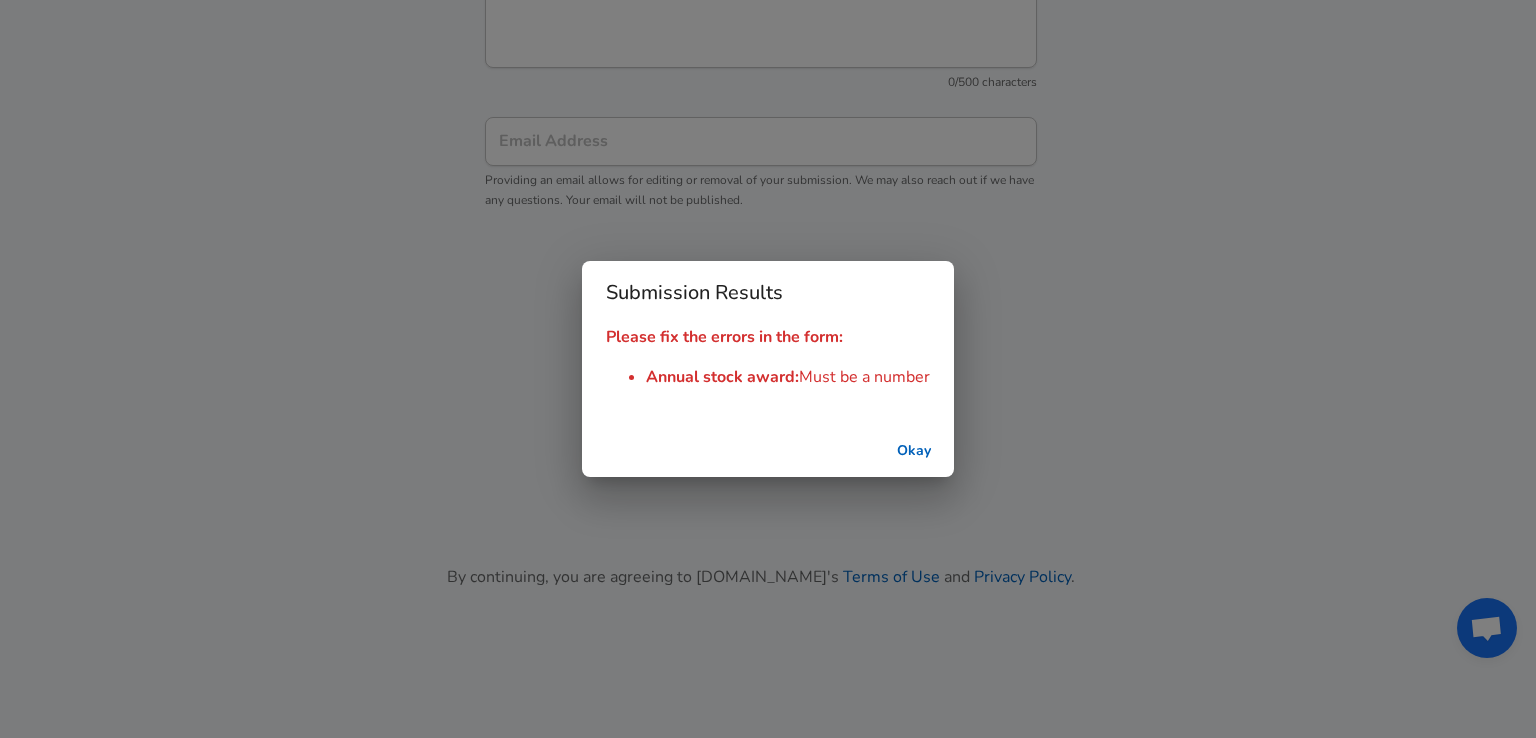 click on "Okay" at bounding box center (914, 451) 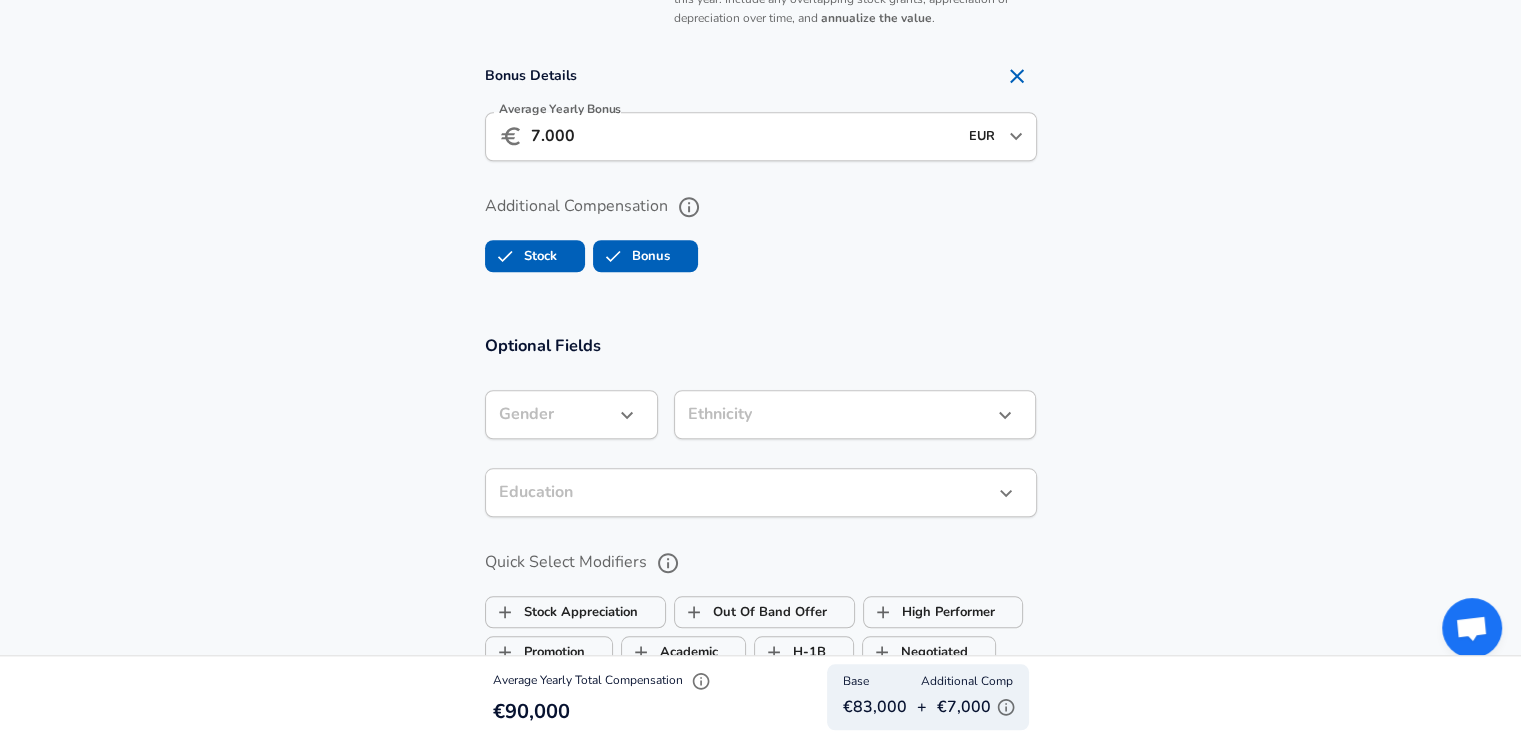 scroll, scrollTop: 1711, scrollLeft: 0, axis: vertical 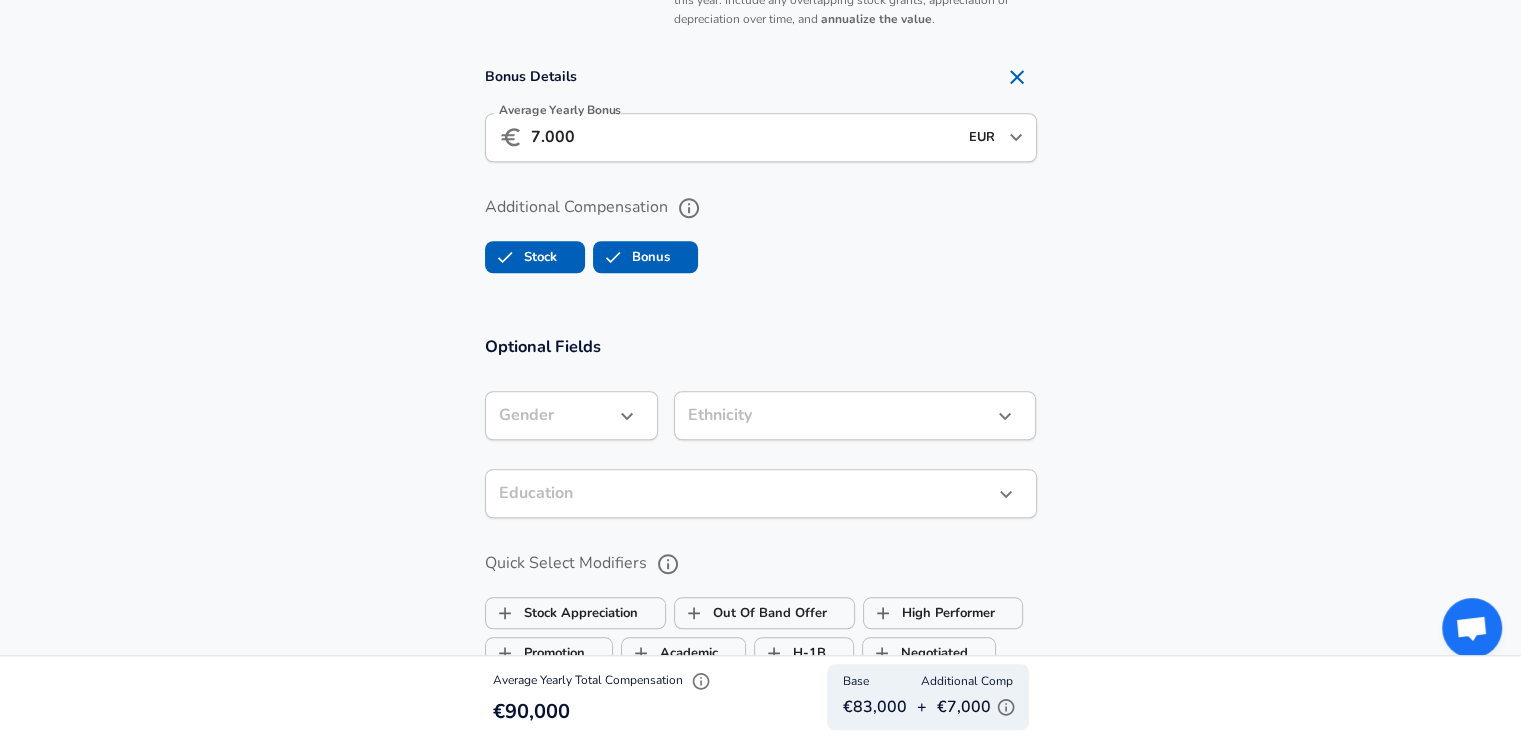 click on "Stock" at bounding box center (521, 257) 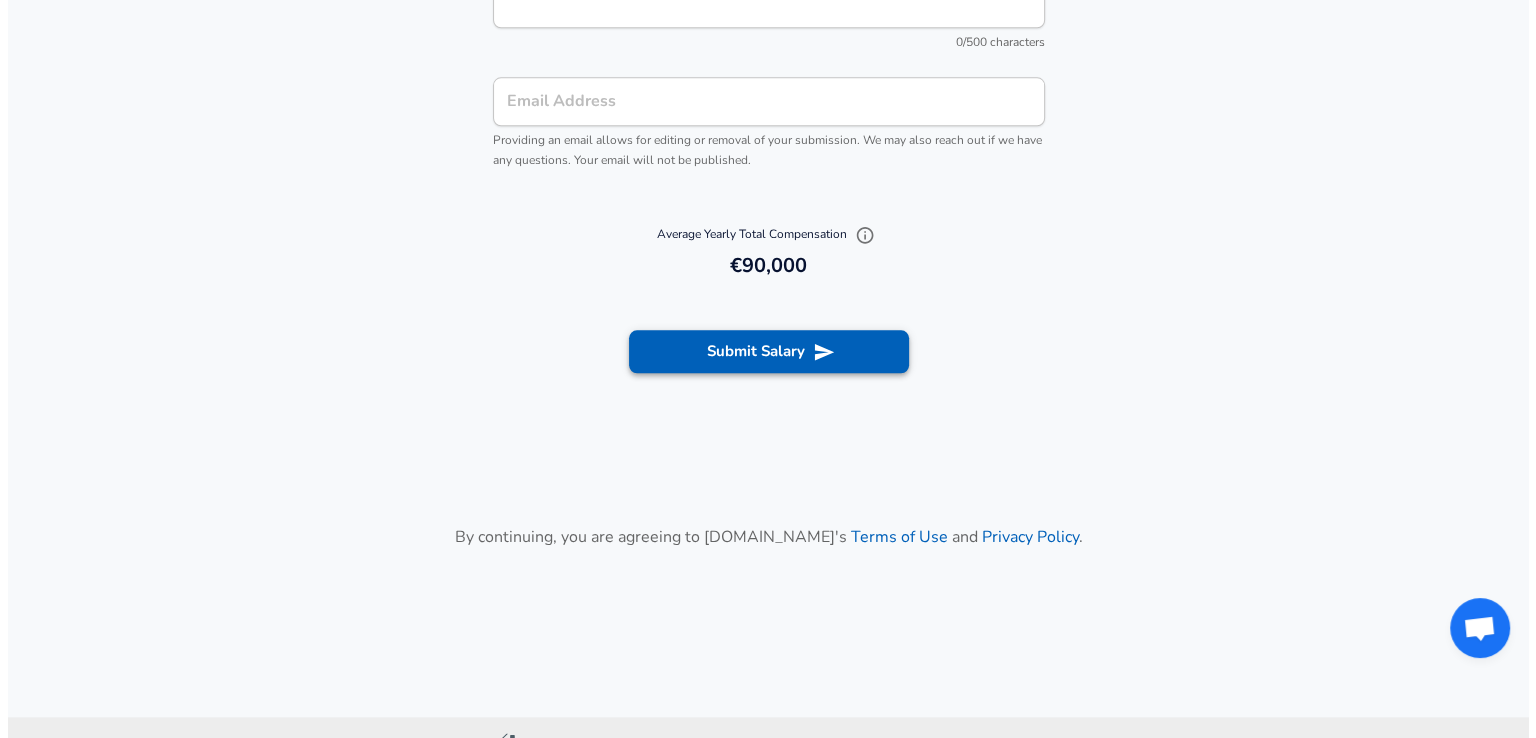 scroll, scrollTop: 2315, scrollLeft: 0, axis: vertical 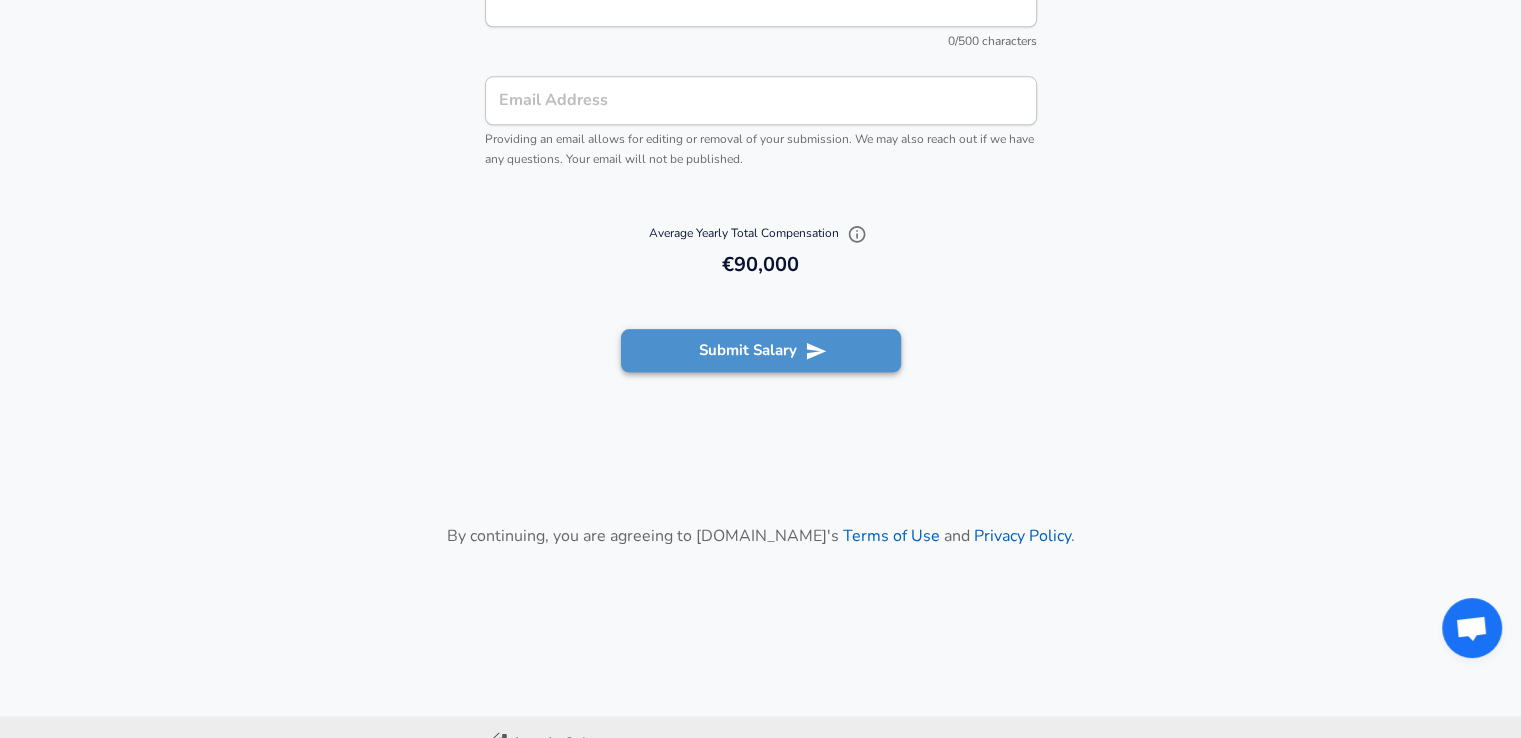 click on "Submit Salary" at bounding box center (761, 350) 